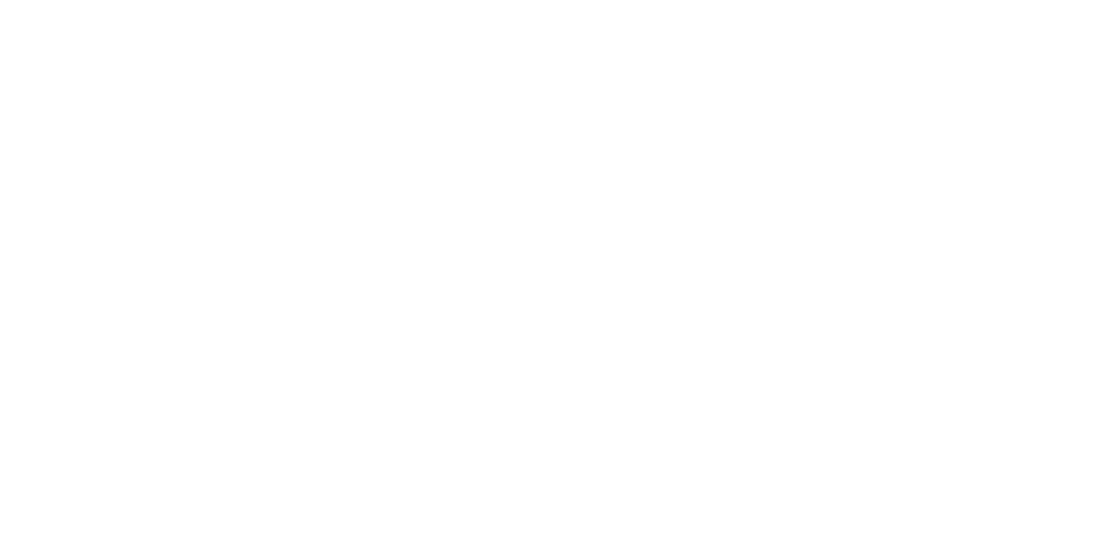 scroll, scrollTop: 0, scrollLeft: 0, axis: both 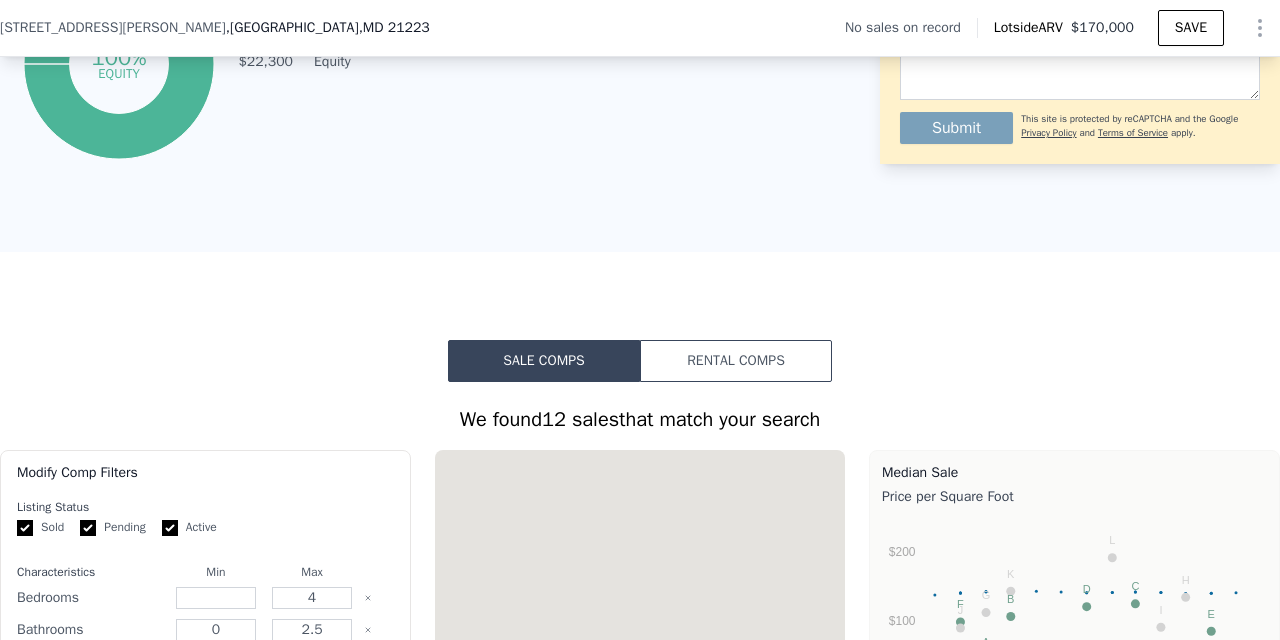 type on "$ 170,000" 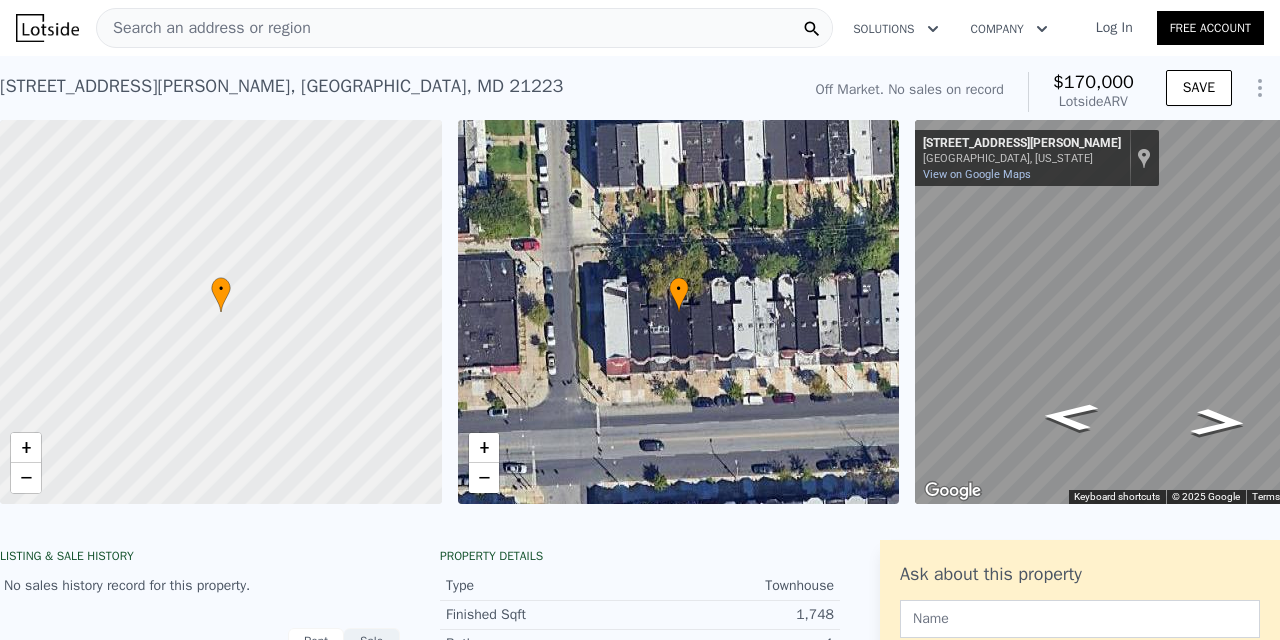 scroll, scrollTop: 0, scrollLeft: 0, axis: both 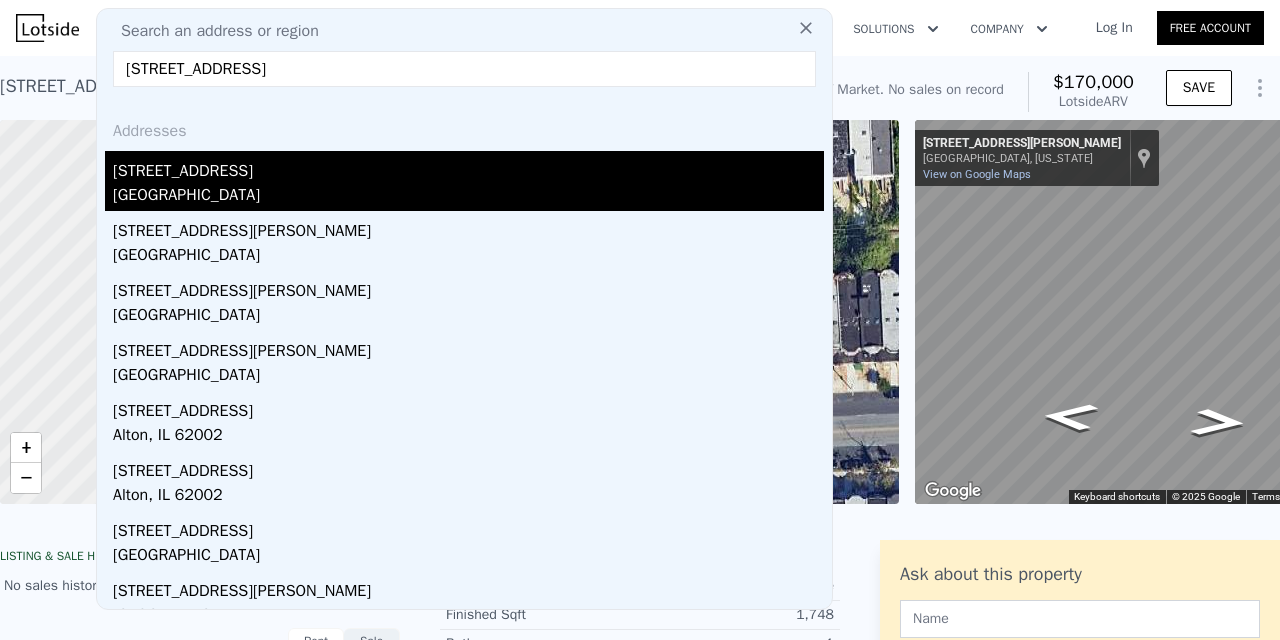 type on "[STREET_ADDRESS]" 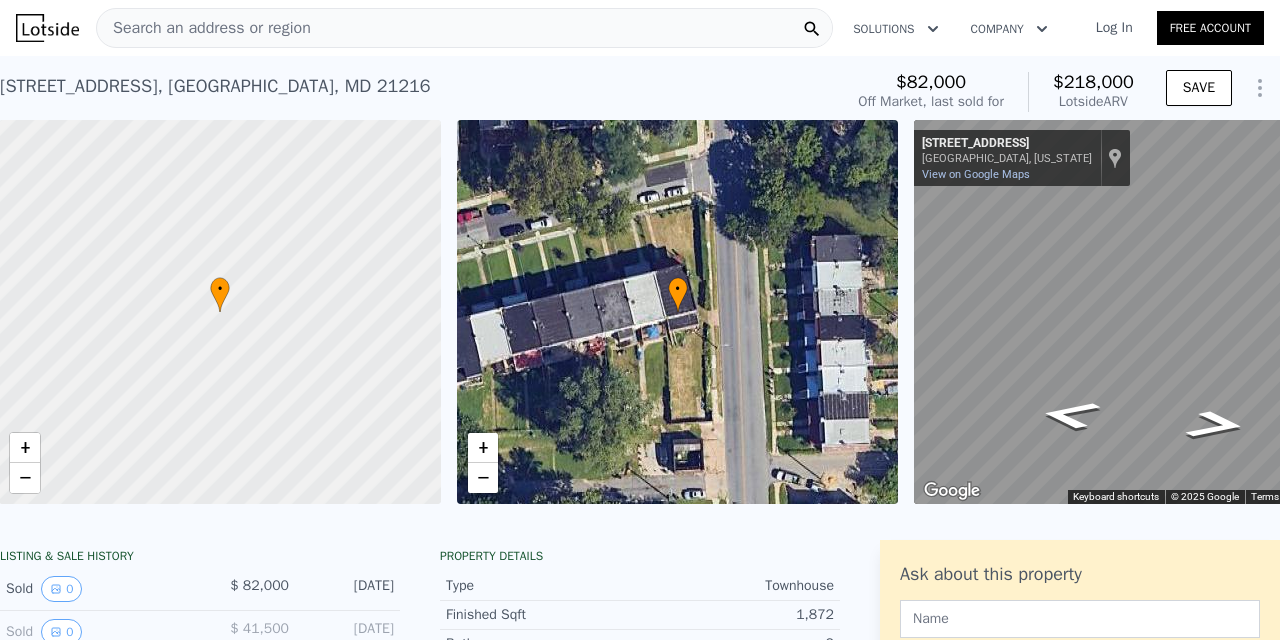 scroll, scrollTop: 0, scrollLeft: 8, axis: horizontal 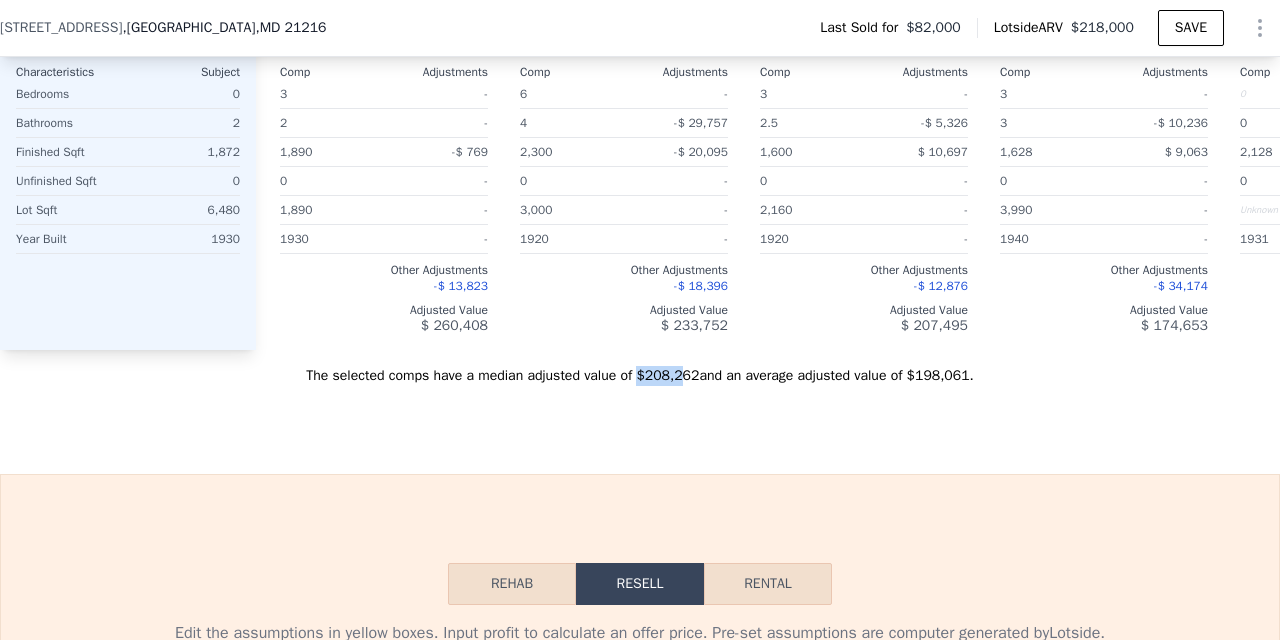 drag, startPoint x: 644, startPoint y: 377, endPoint x: 685, endPoint y: 377, distance: 41 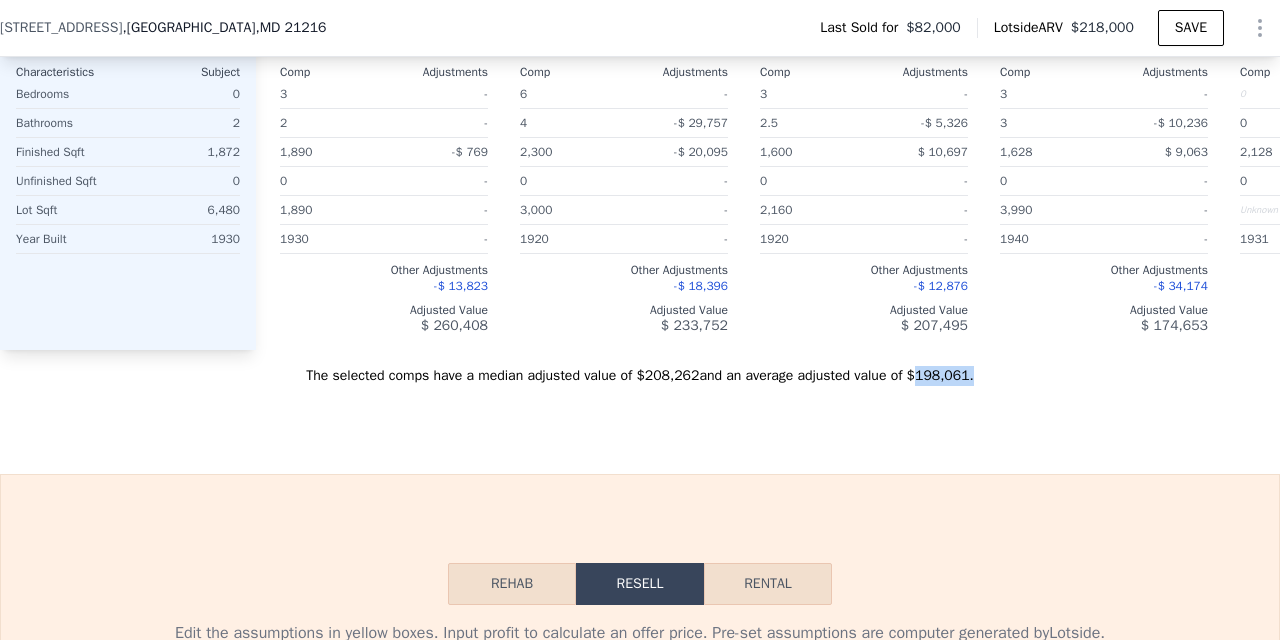 drag, startPoint x: 925, startPoint y: 373, endPoint x: 982, endPoint y: 376, distance: 57.07889 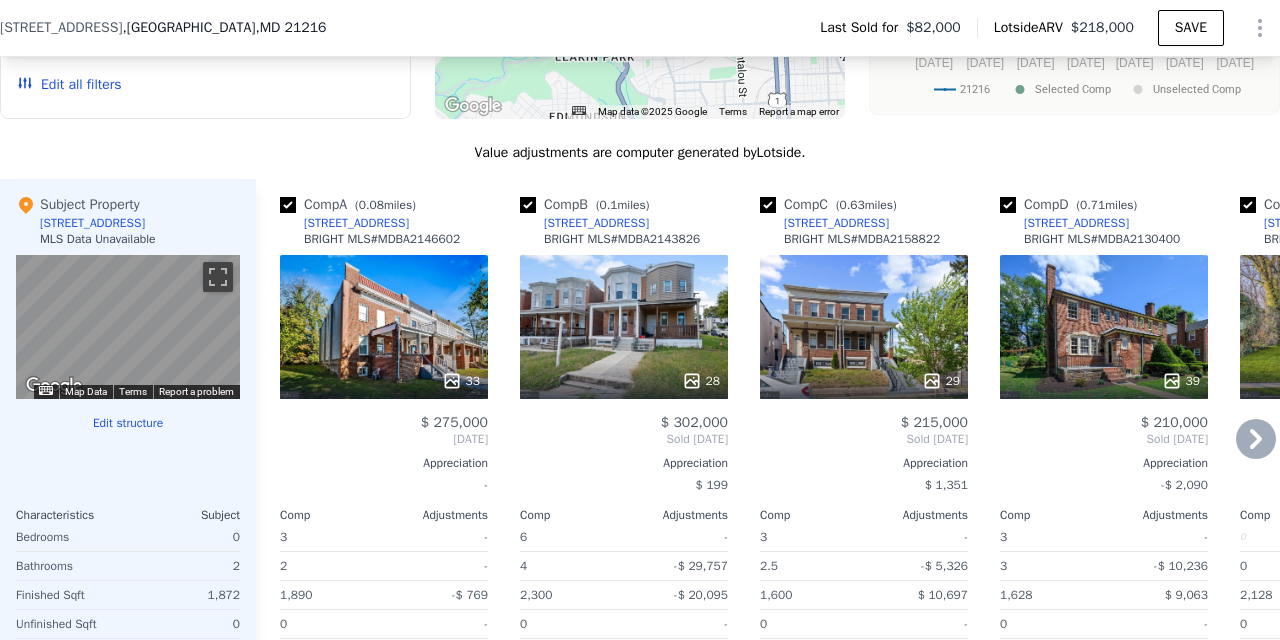 scroll, scrollTop: 1867, scrollLeft: 0, axis: vertical 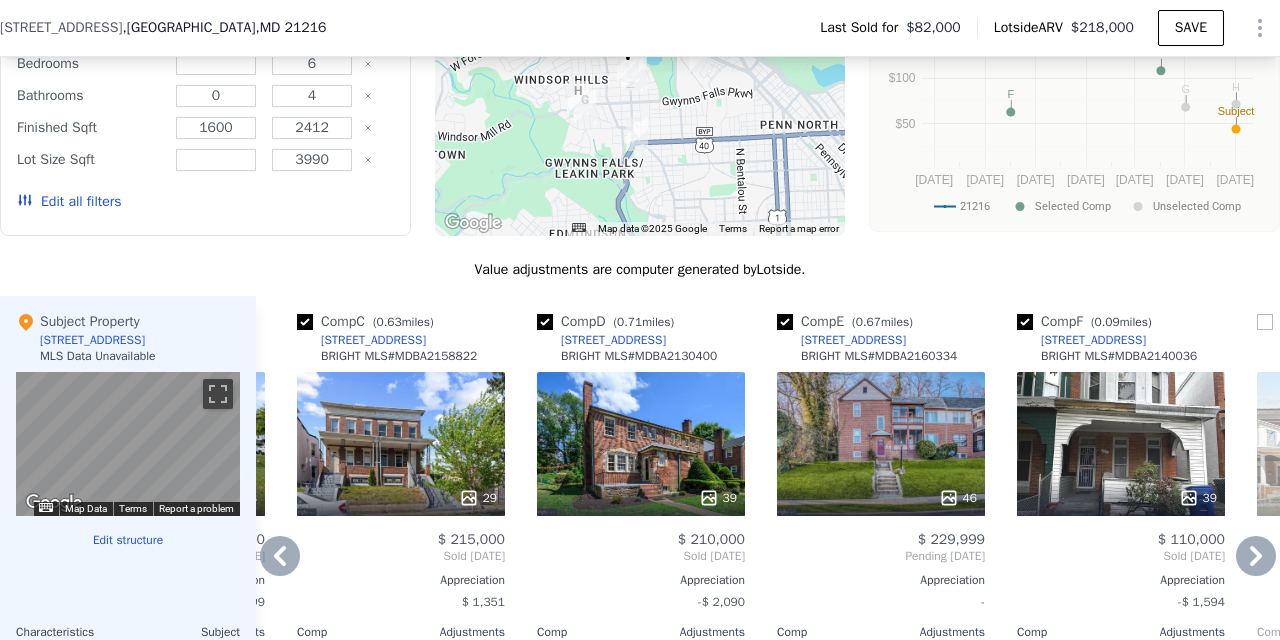 click at bounding box center [785, 322] 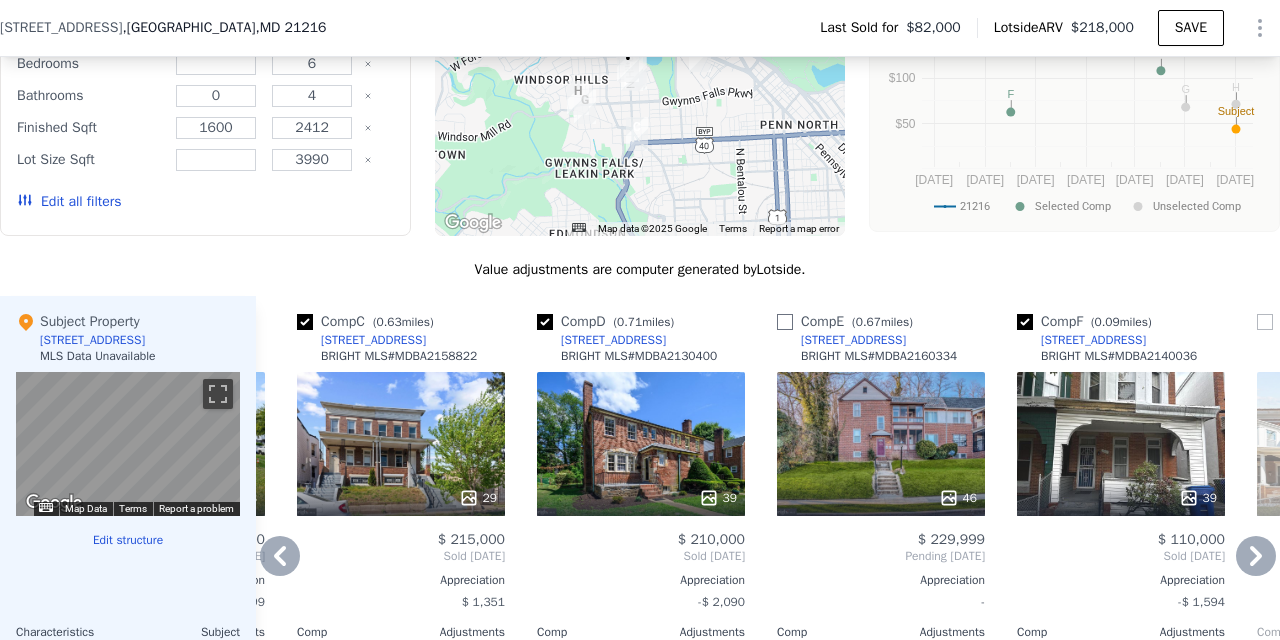 checkbox on "false" 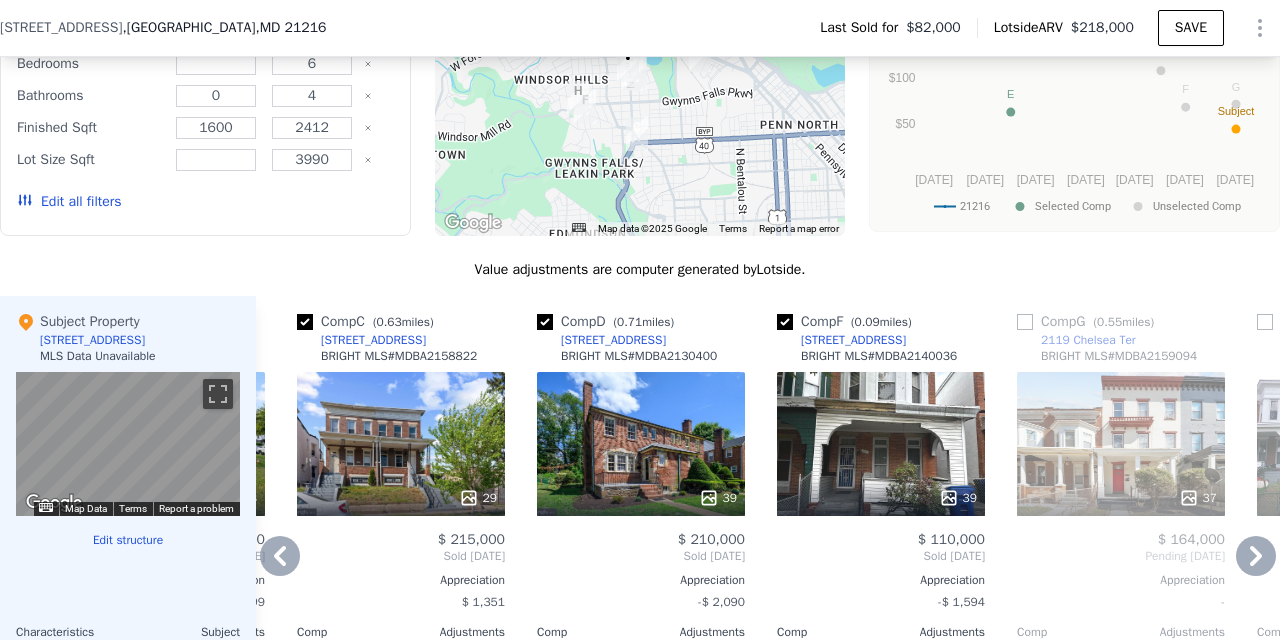 click at bounding box center [545, 322] 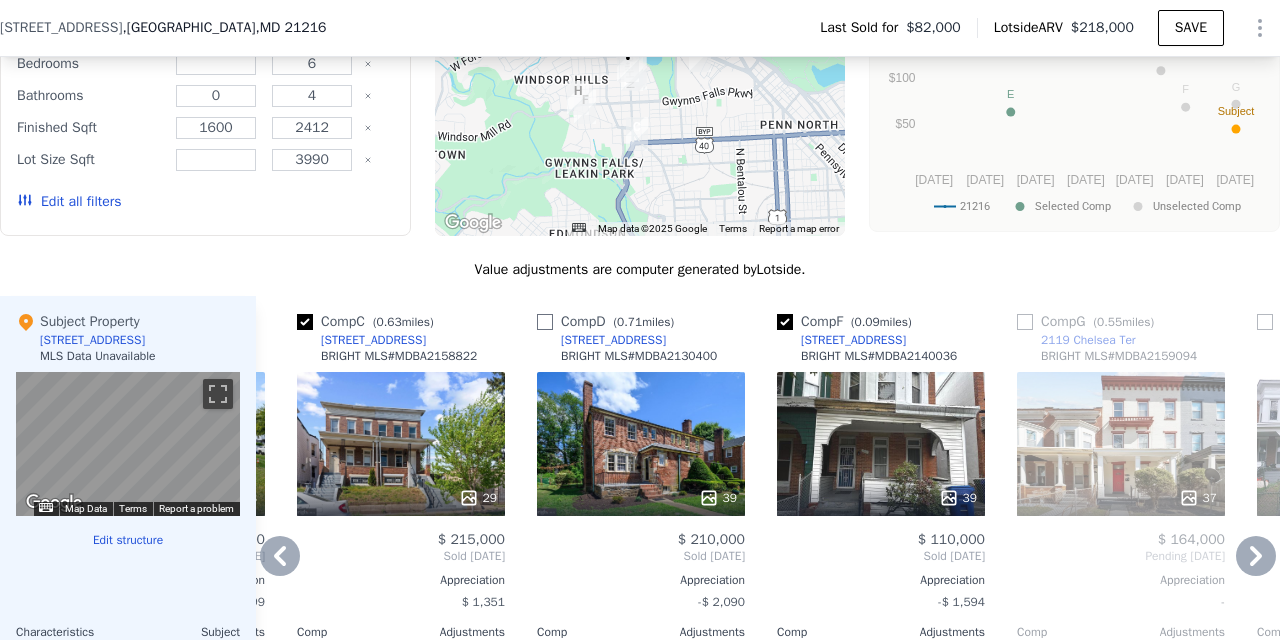 checkbox on "false" 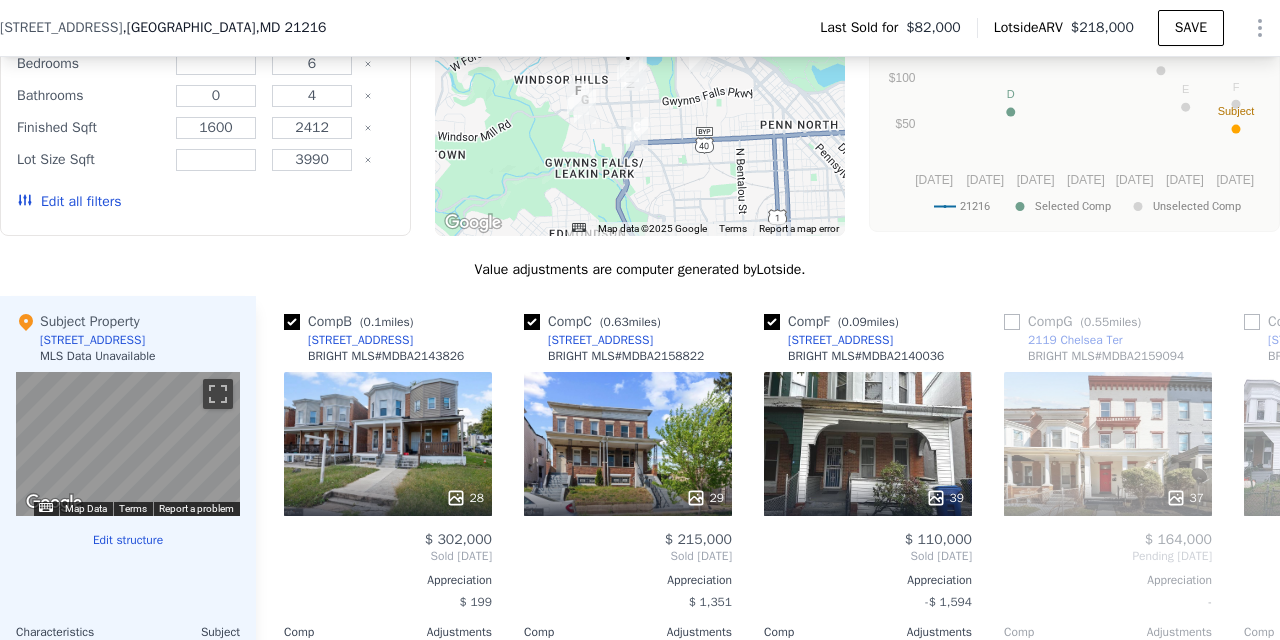 scroll, scrollTop: 0, scrollLeft: 234, axis: horizontal 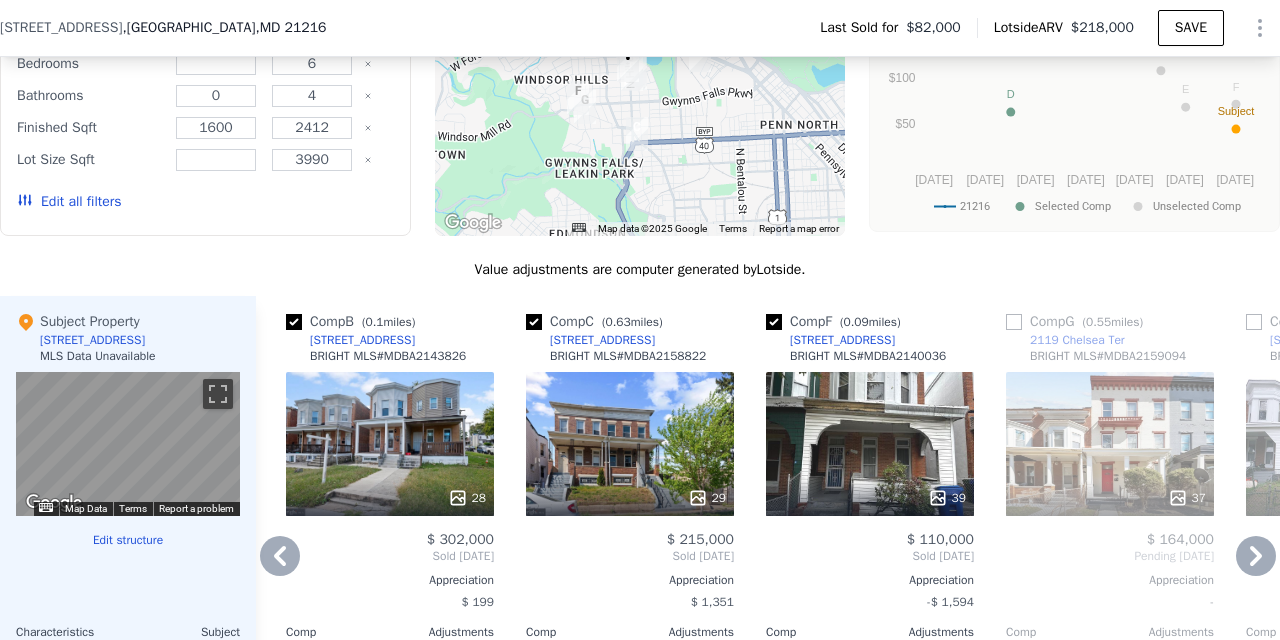click at bounding box center (534, 322) 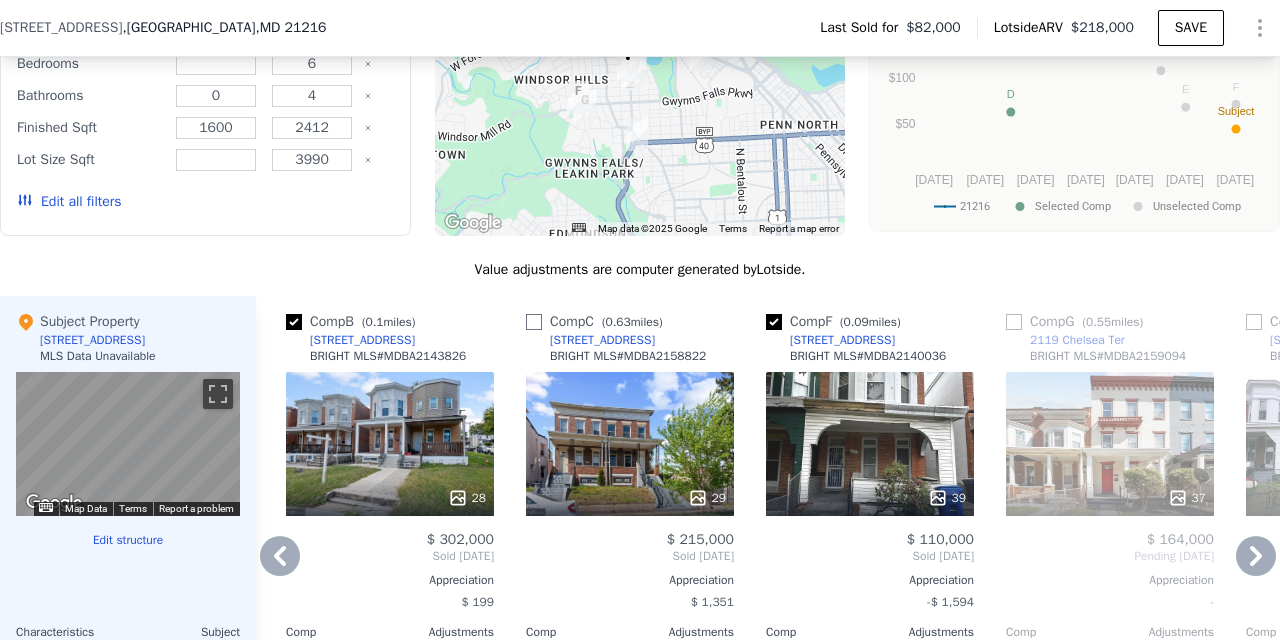 checkbox on "false" 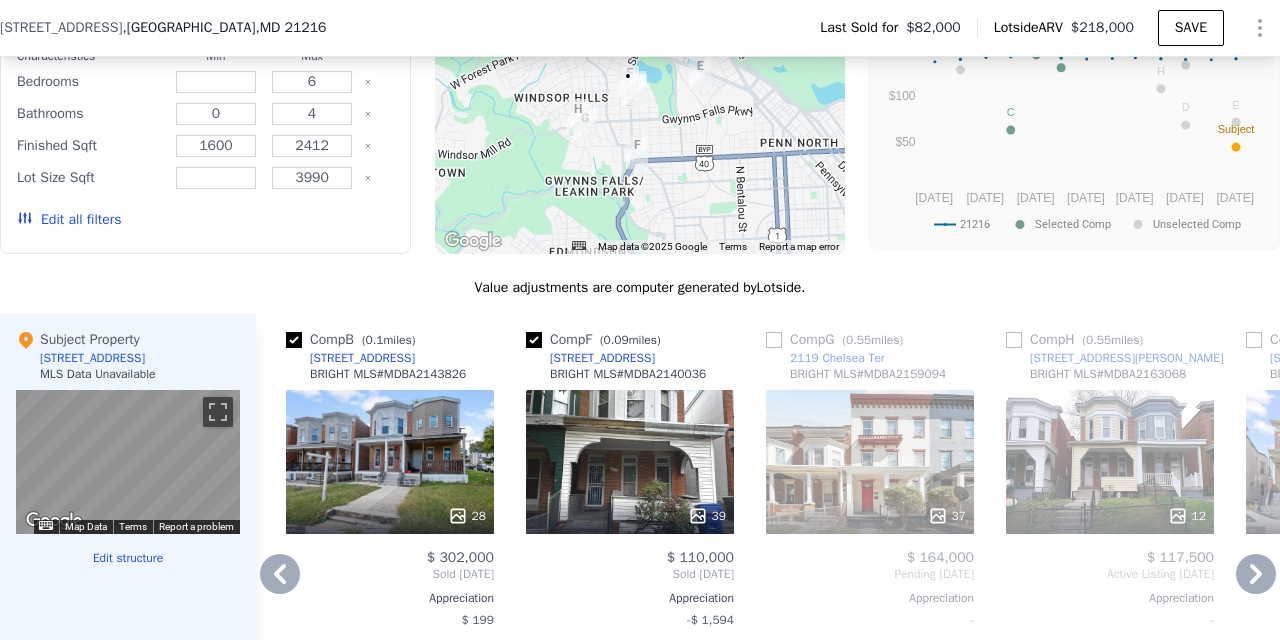 scroll, scrollTop: 1738, scrollLeft: 0, axis: vertical 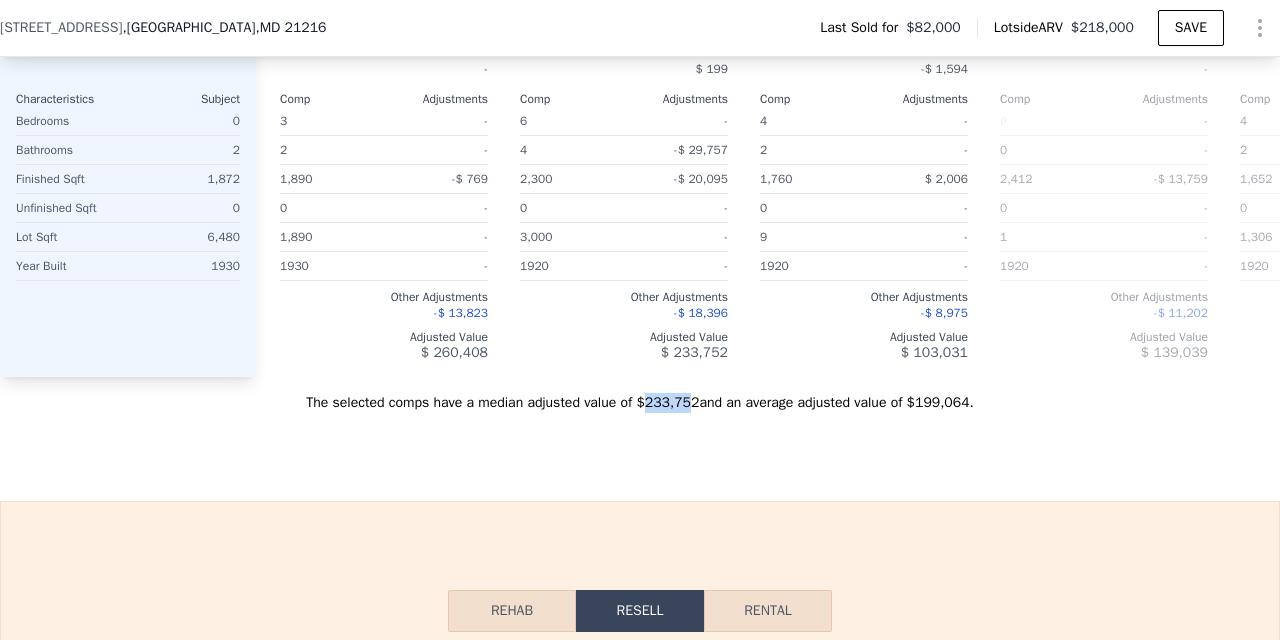 drag, startPoint x: 644, startPoint y: 404, endPoint x: 695, endPoint y: 399, distance: 51.24451 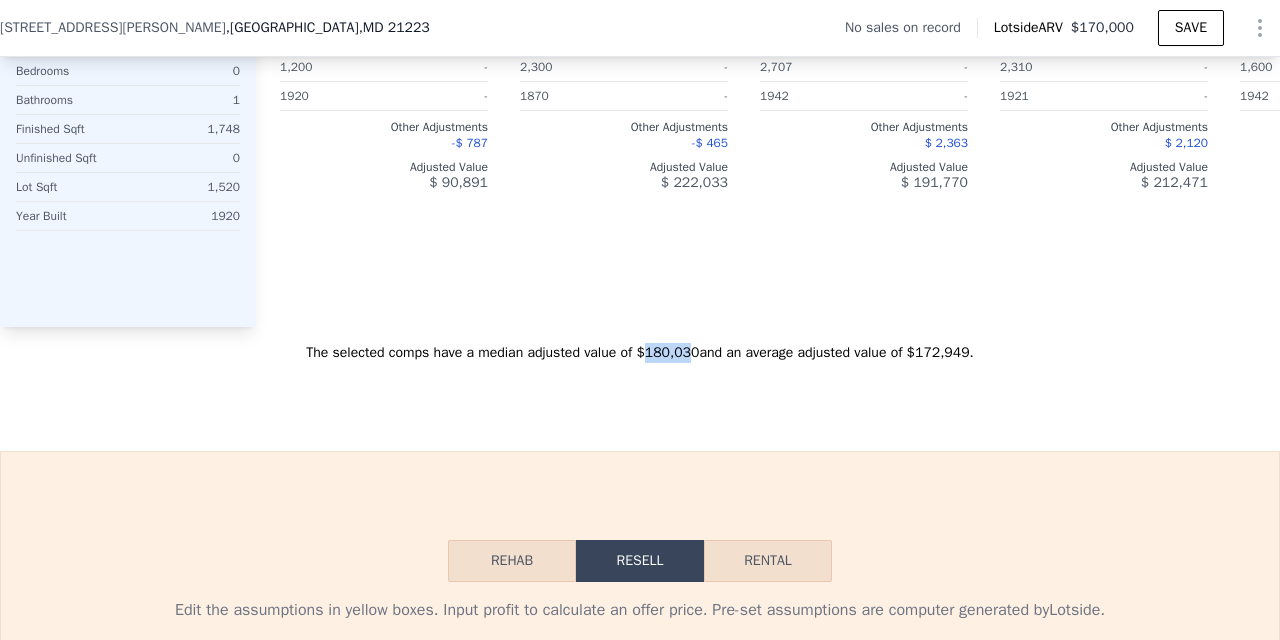 type on "$ 170,000" 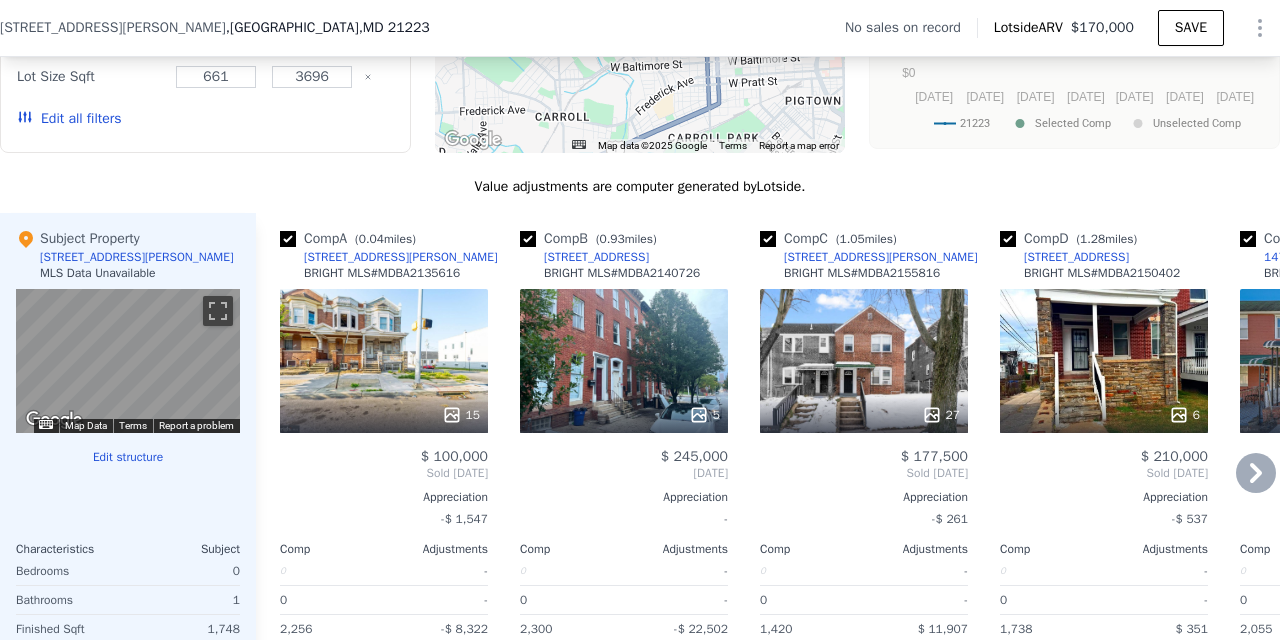 scroll, scrollTop: 1775, scrollLeft: 0, axis: vertical 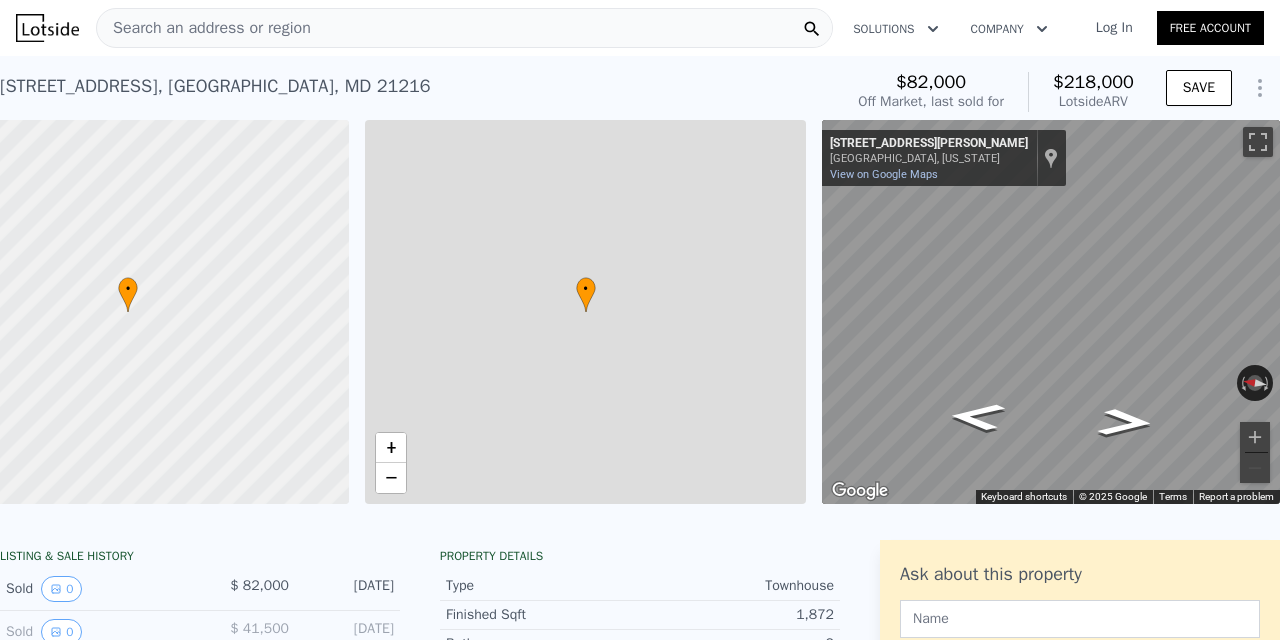 type on "$ 218,000" 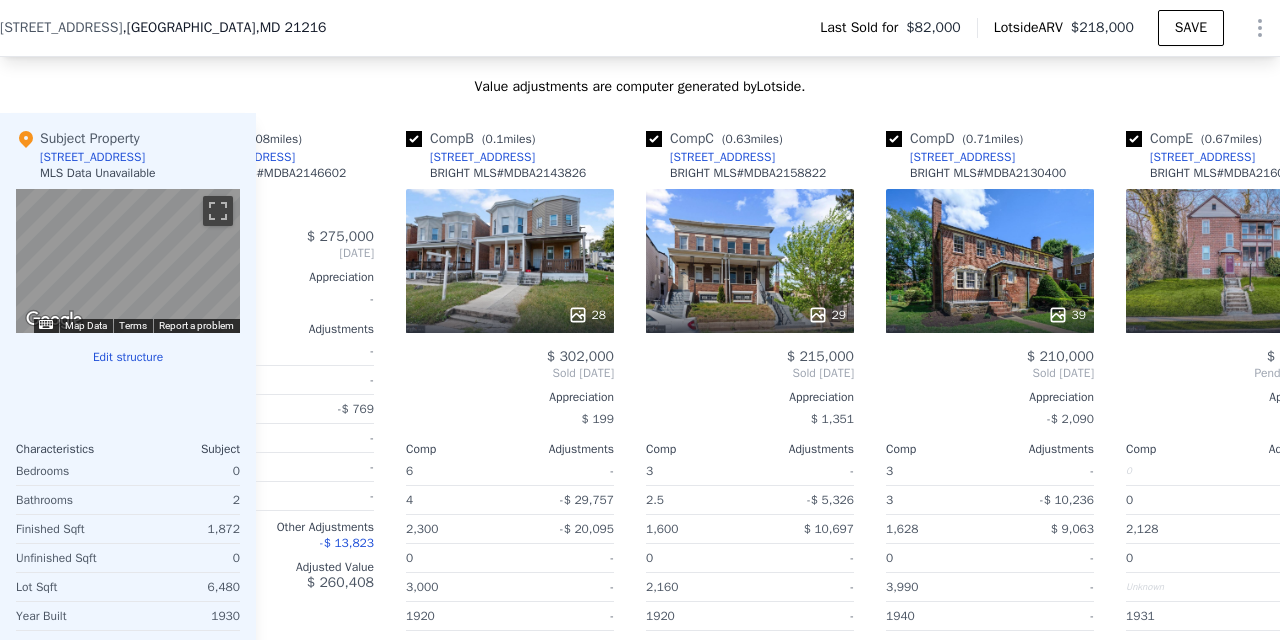 scroll, scrollTop: 1916, scrollLeft: 0, axis: vertical 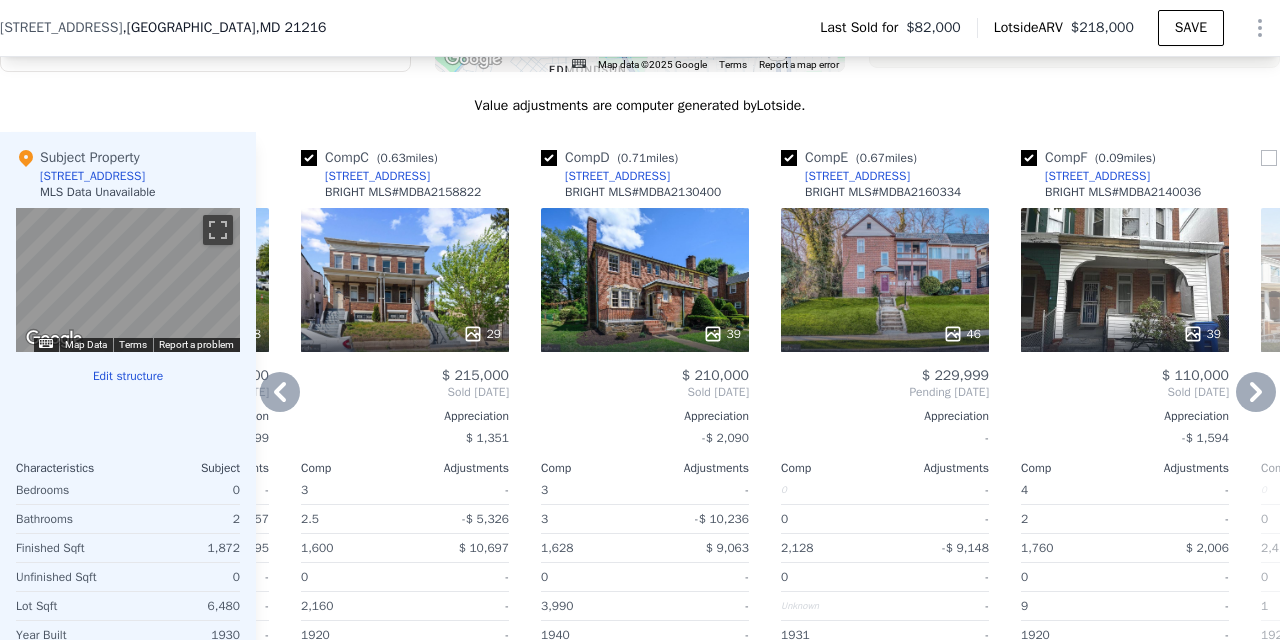 click at bounding box center (309, 158) 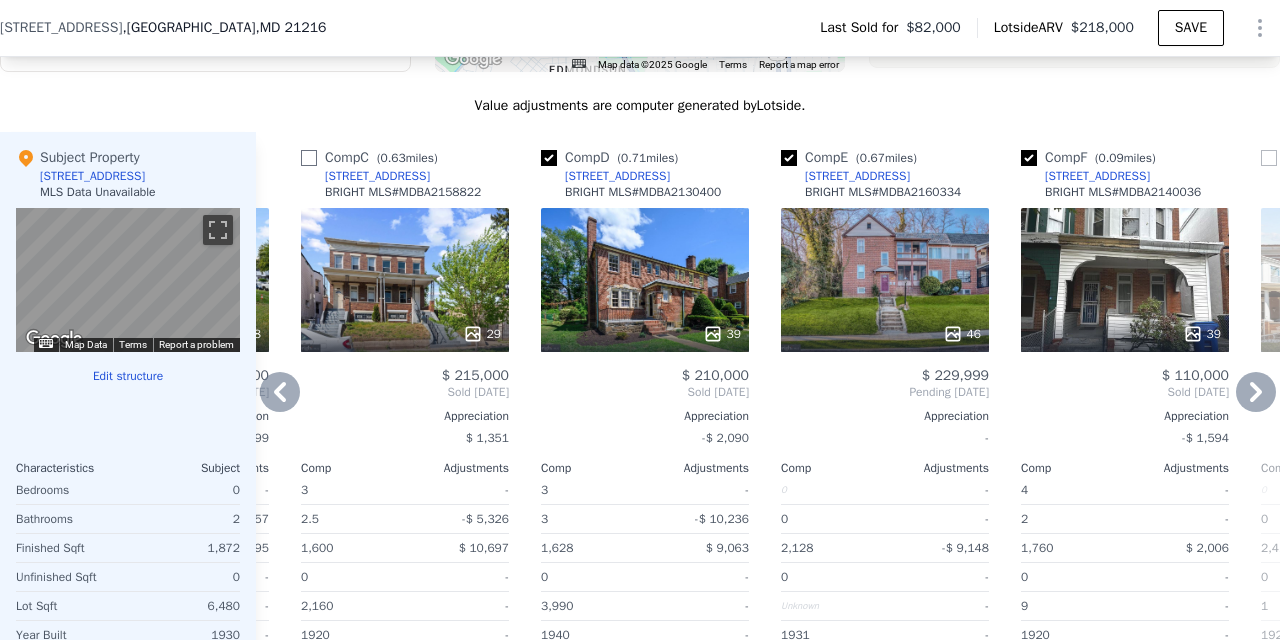 checkbox on "false" 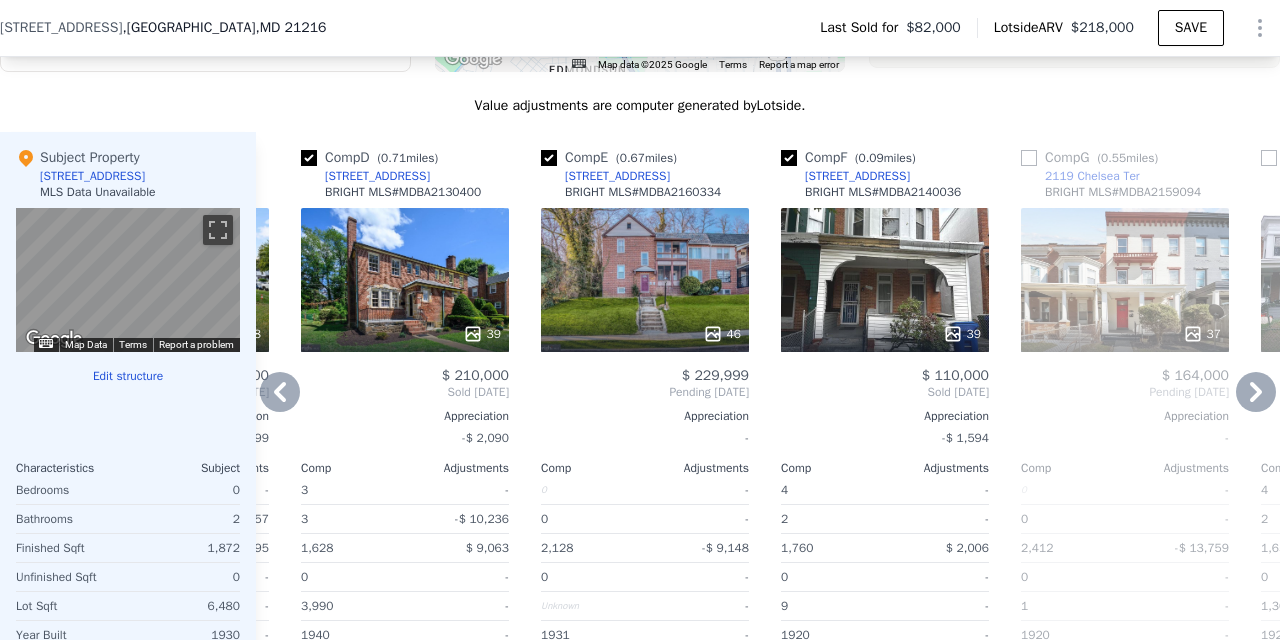click at bounding box center [309, 158] 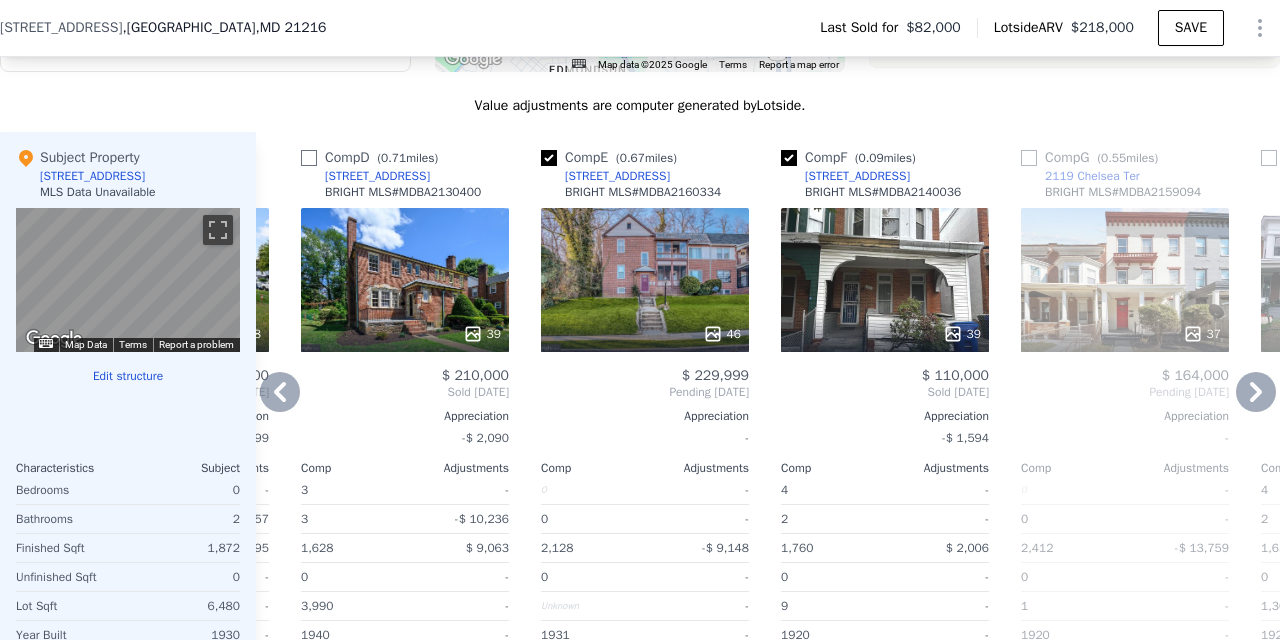 checkbox on "false" 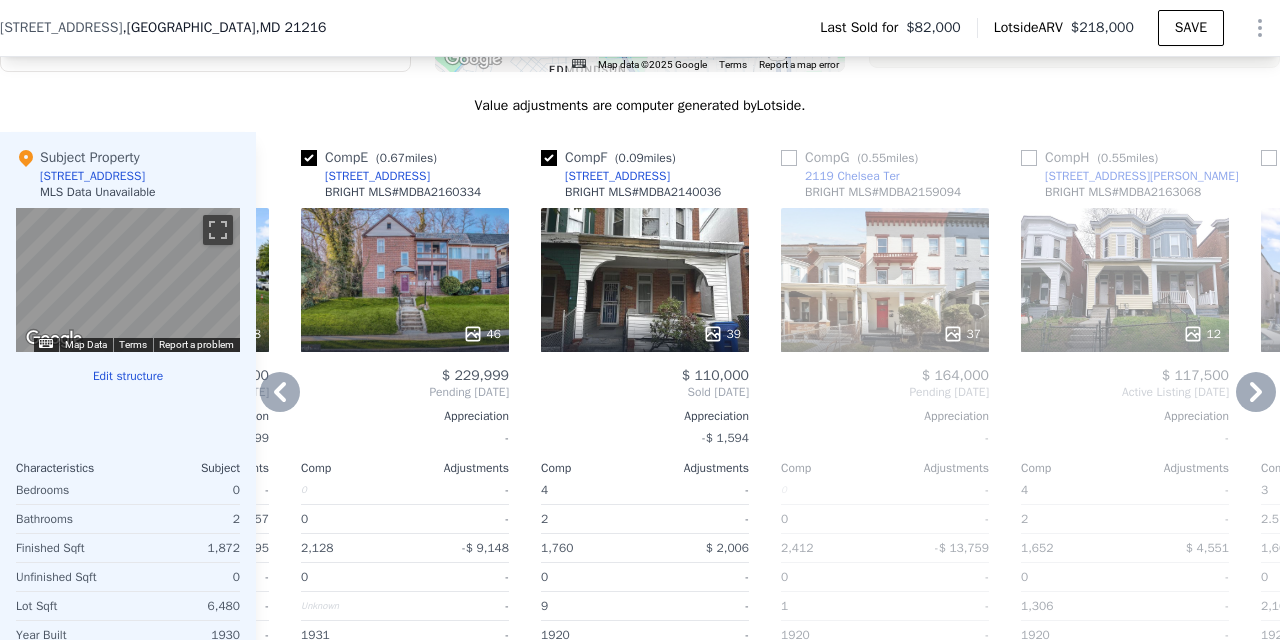 click at bounding box center [309, 158] 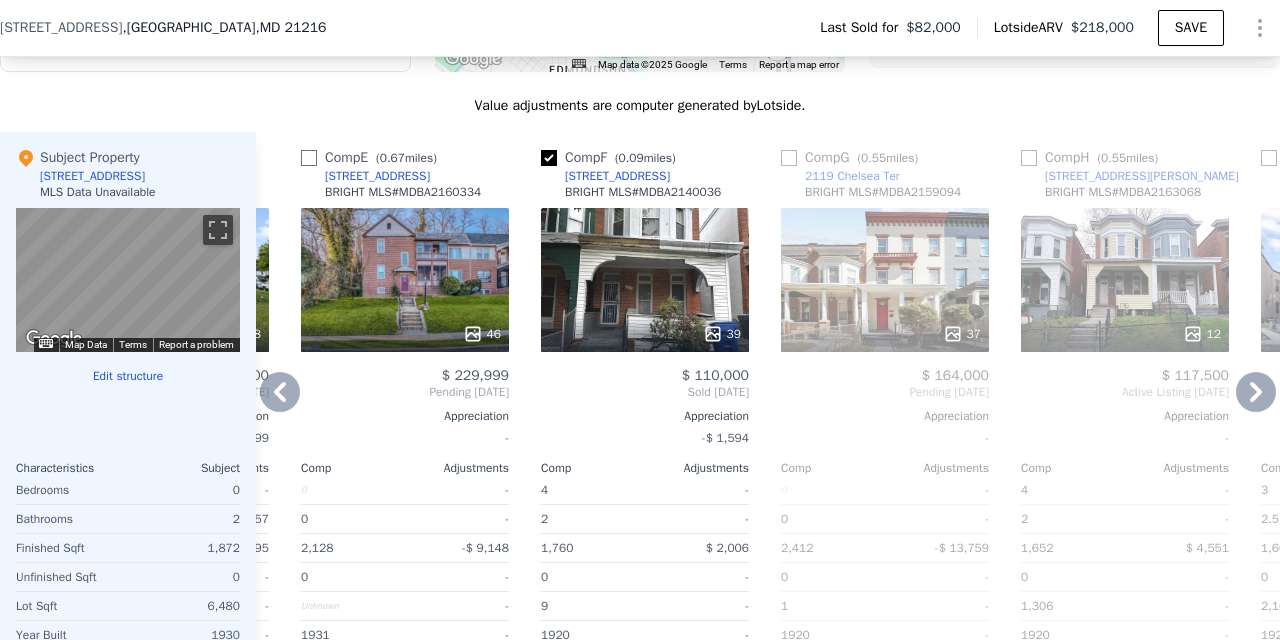 checkbox on "false" 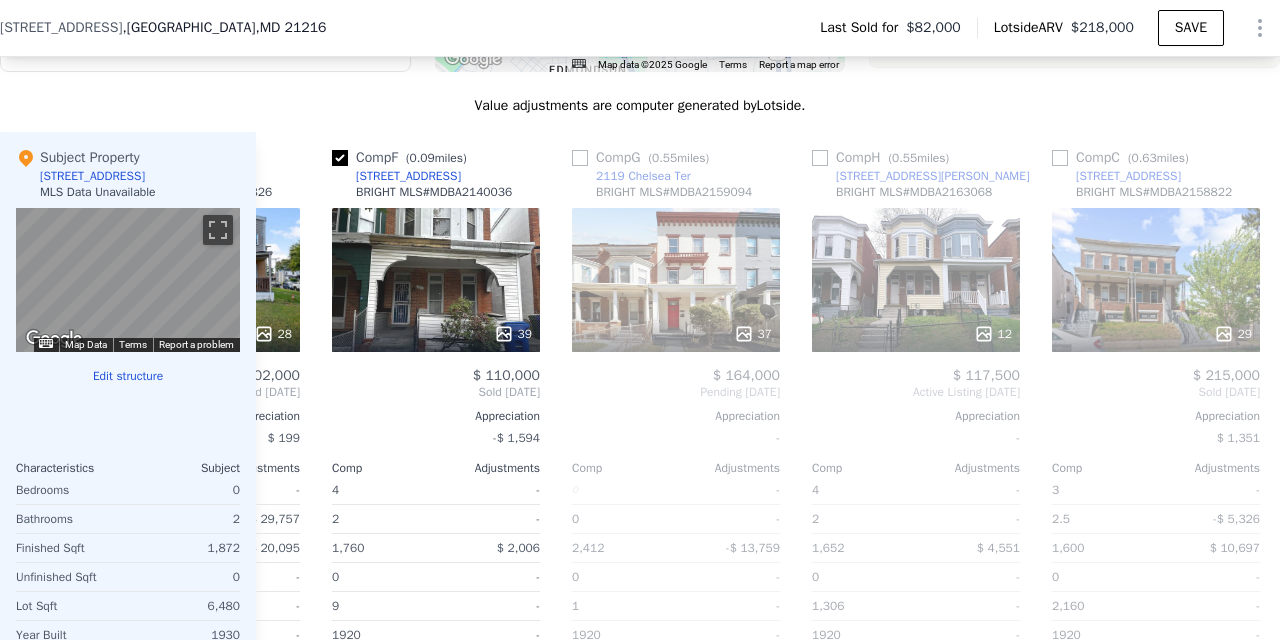 scroll, scrollTop: 0, scrollLeft: 402, axis: horizontal 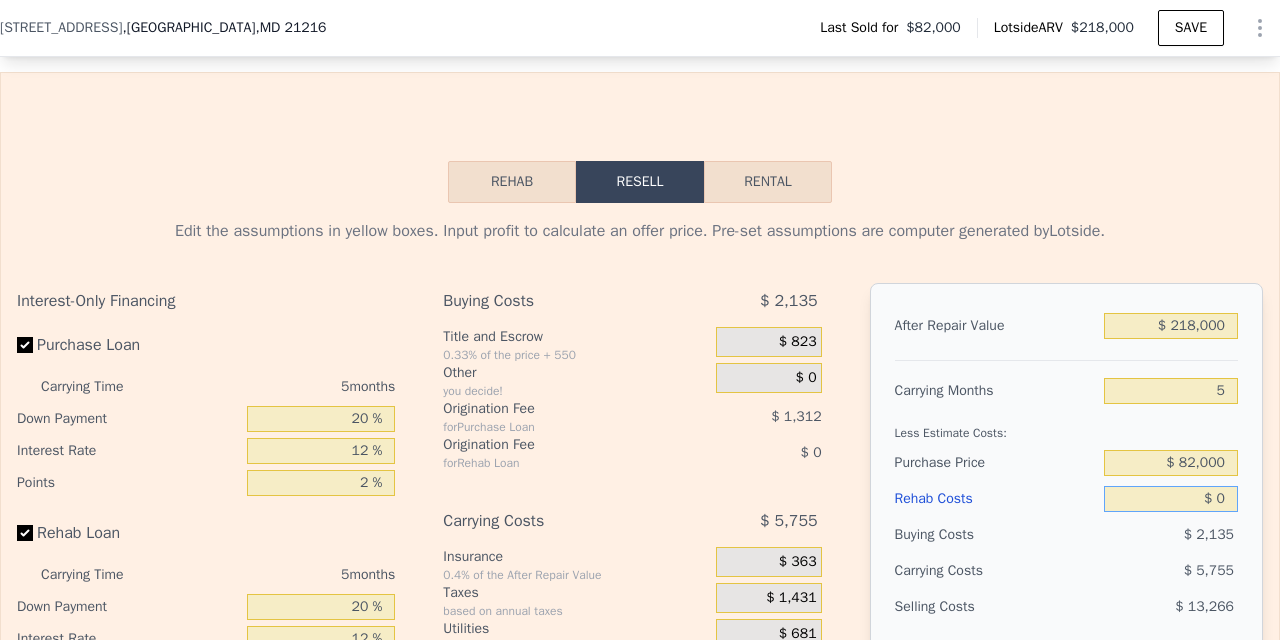 click on "$ 0" at bounding box center [1171, 499] 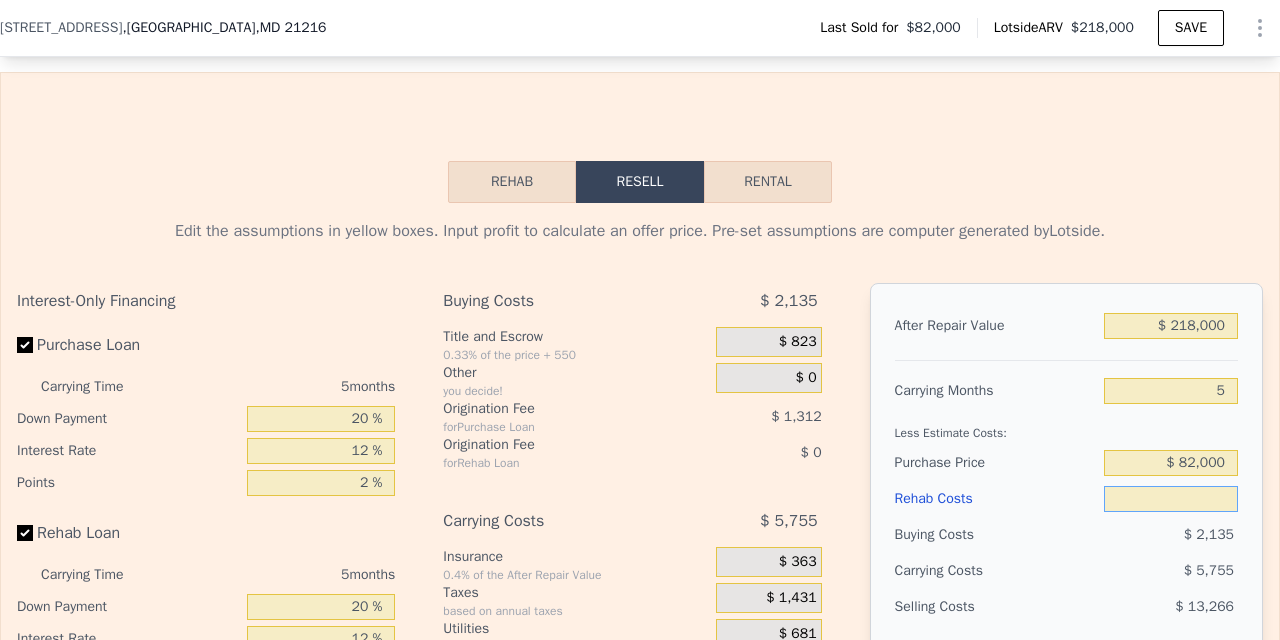 type on "$ 1" 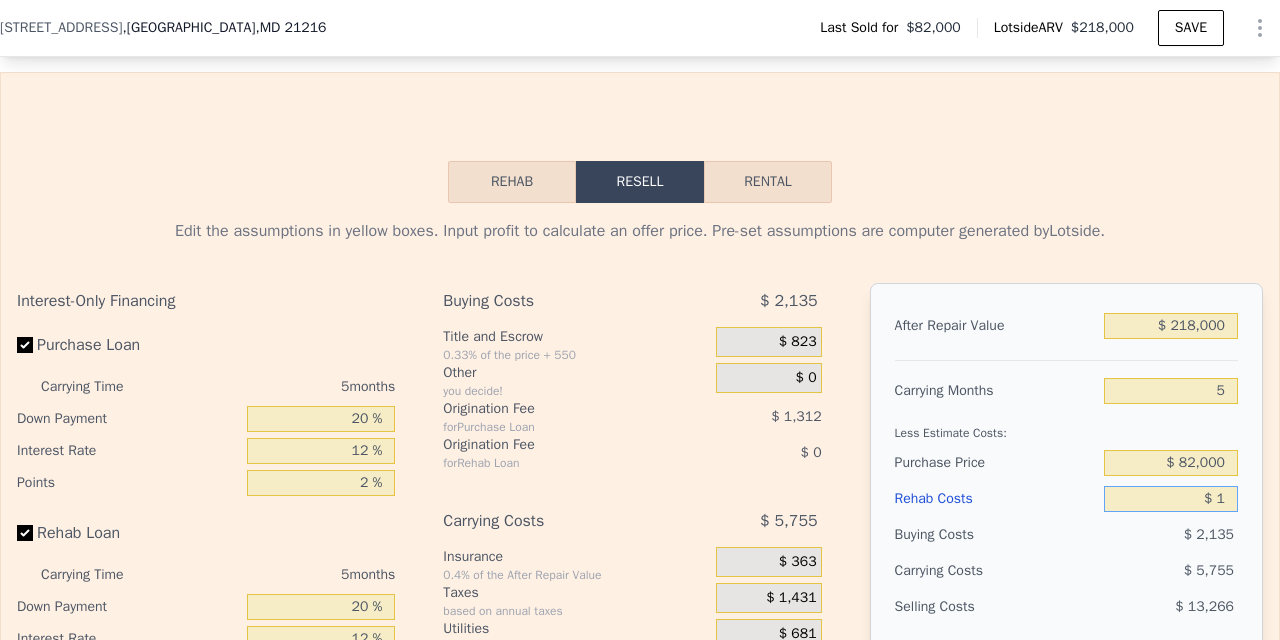 type on "$ 114,843" 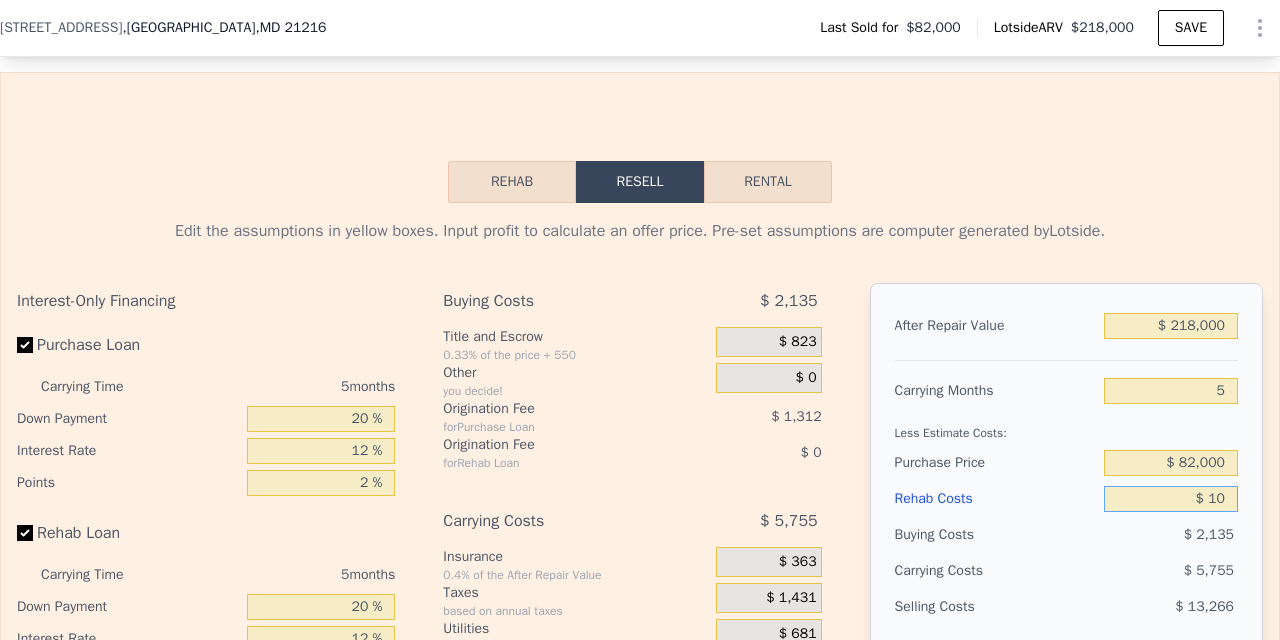 type on "$ 114,834" 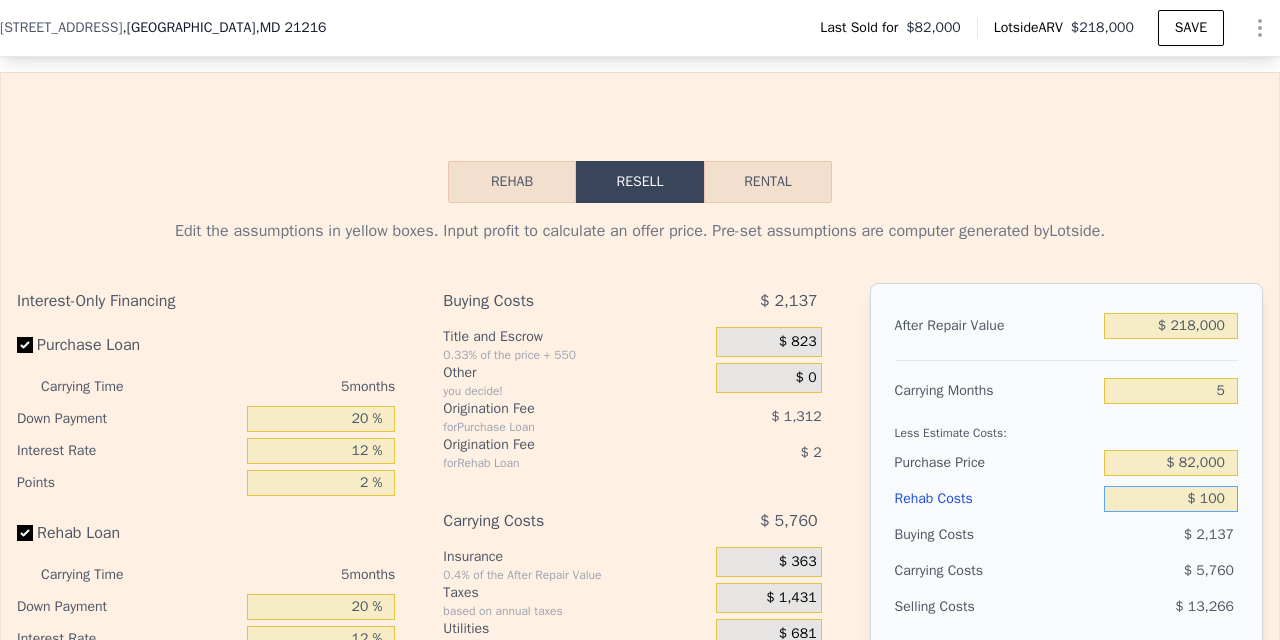 type on "$ 114,737" 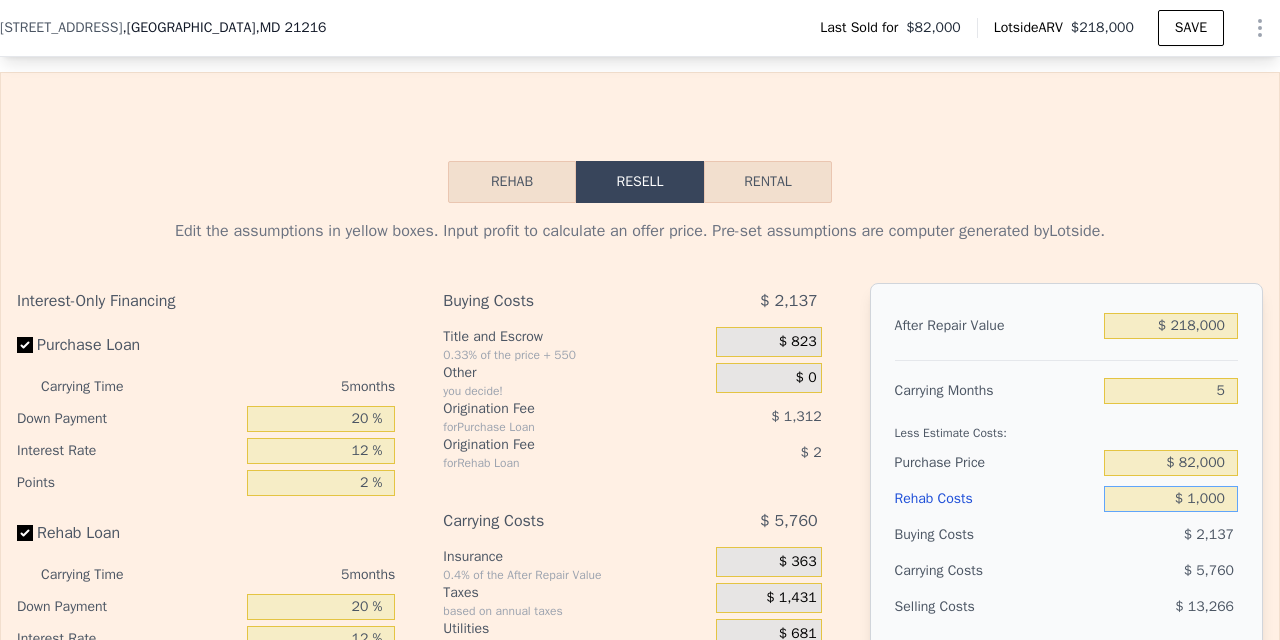 type on "$ 113,788" 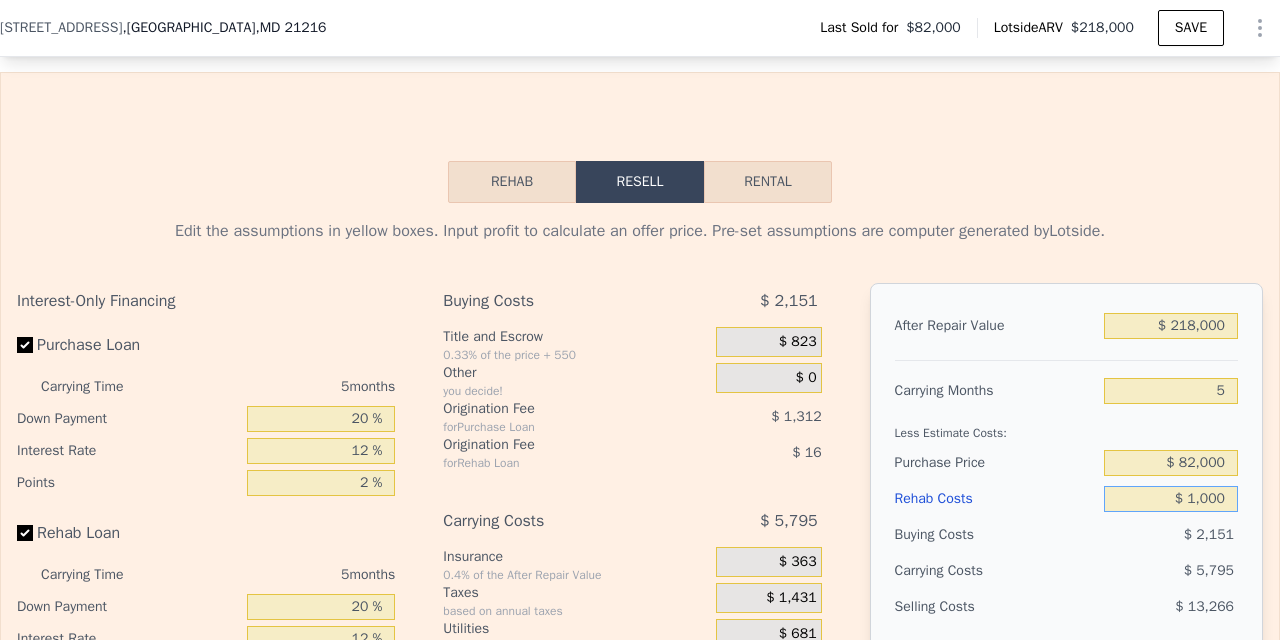 type on "$ 10,000" 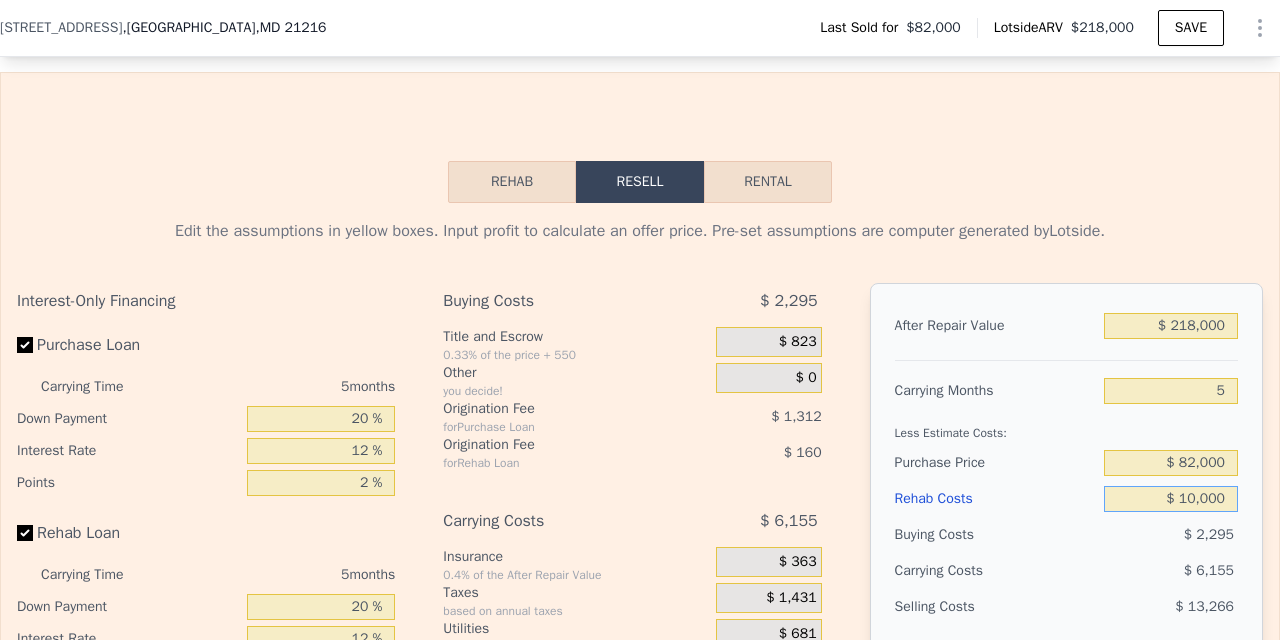 type on "$ 104,284" 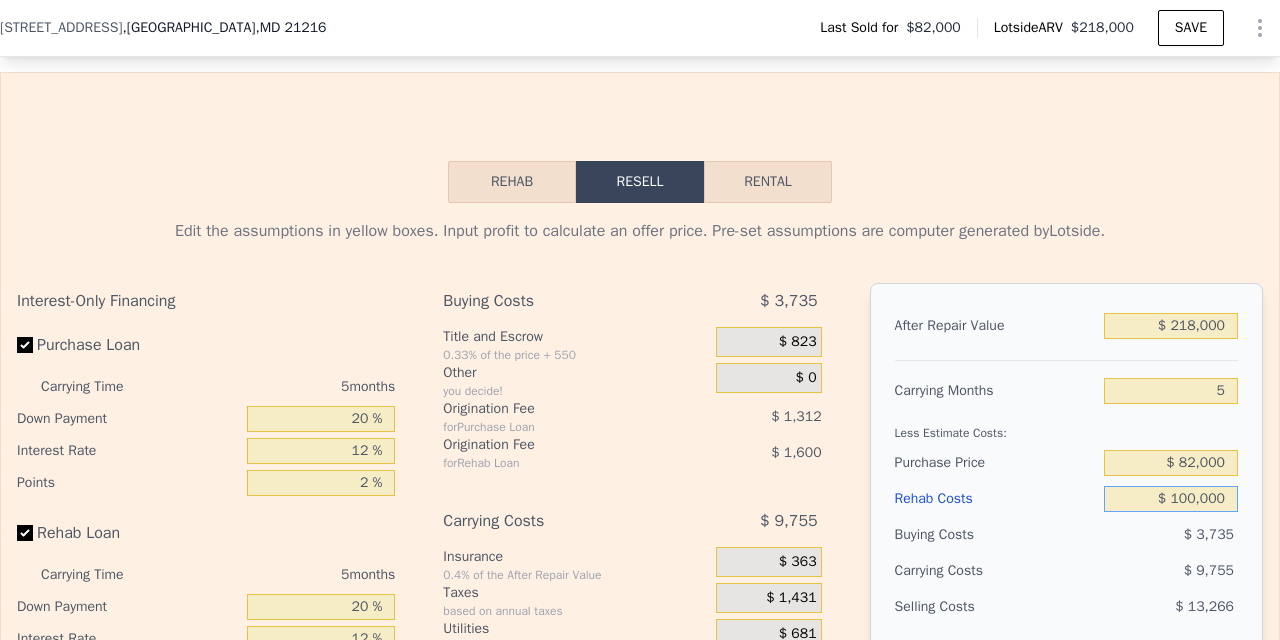 type on "$ 9,244" 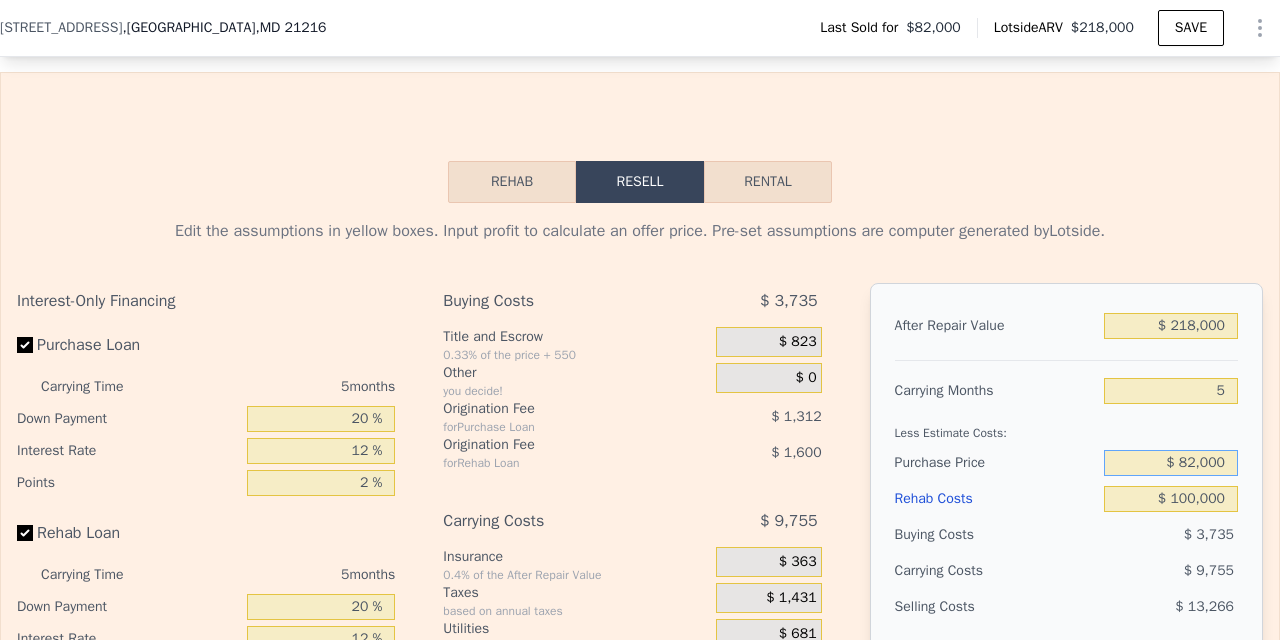 click on "$ 82,000" at bounding box center [1171, 463] 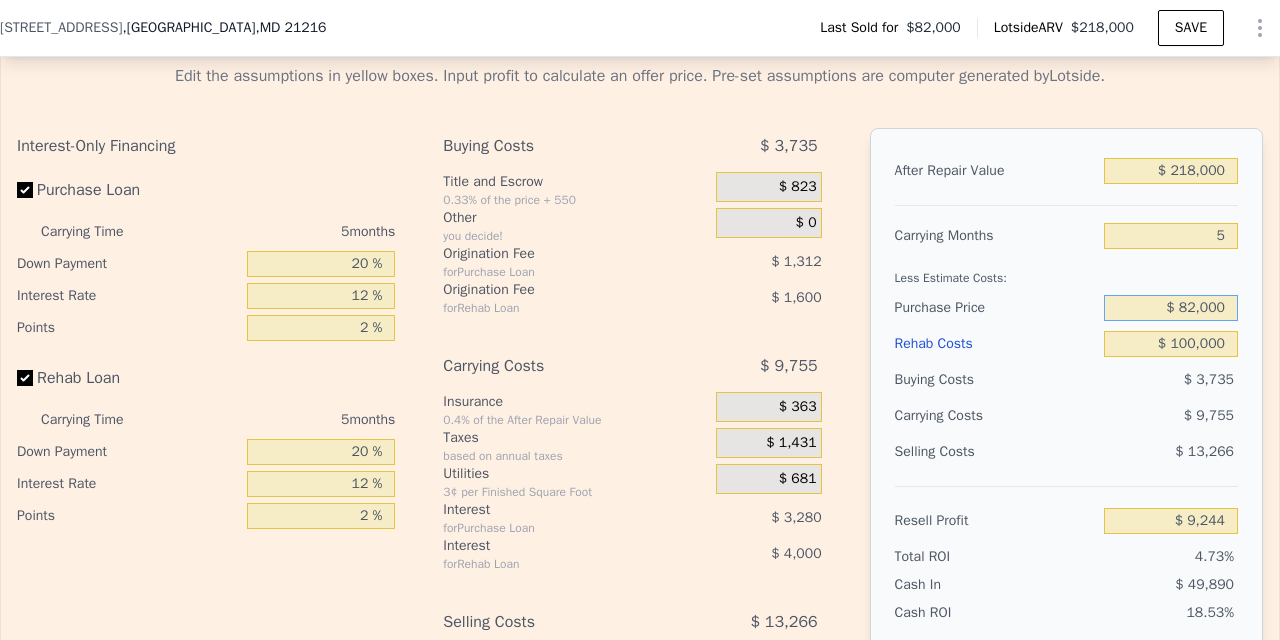 scroll, scrollTop: 2878, scrollLeft: 0, axis: vertical 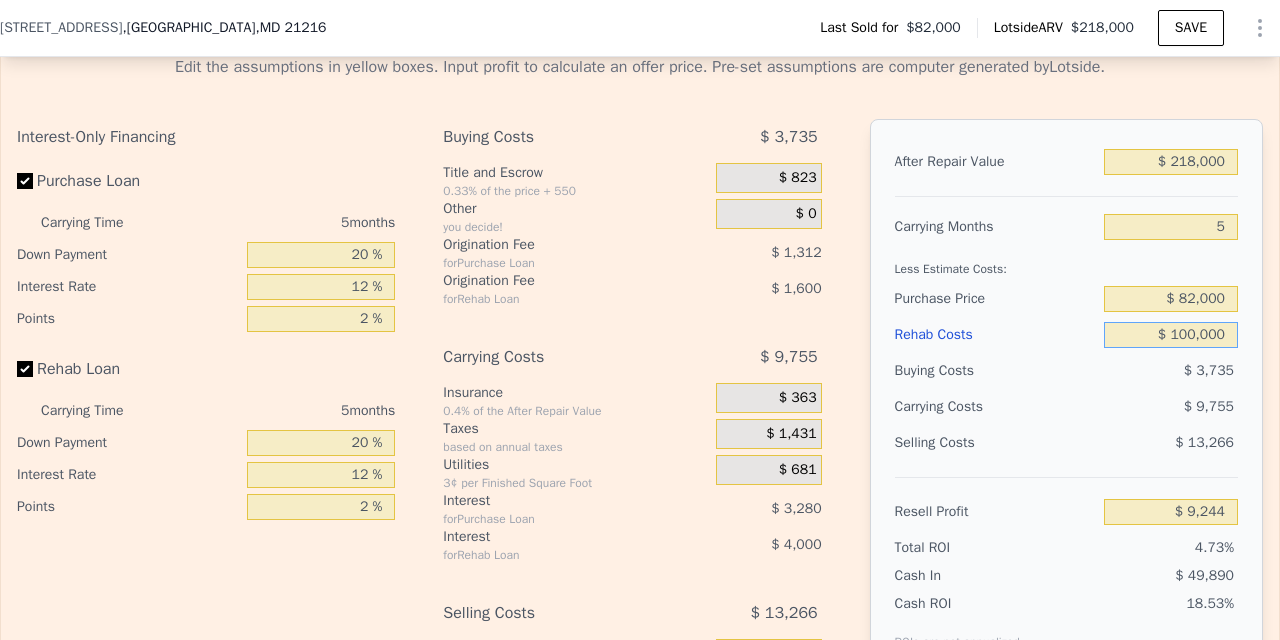 click on "$ 100,000" at bounding box center (1171, 335) 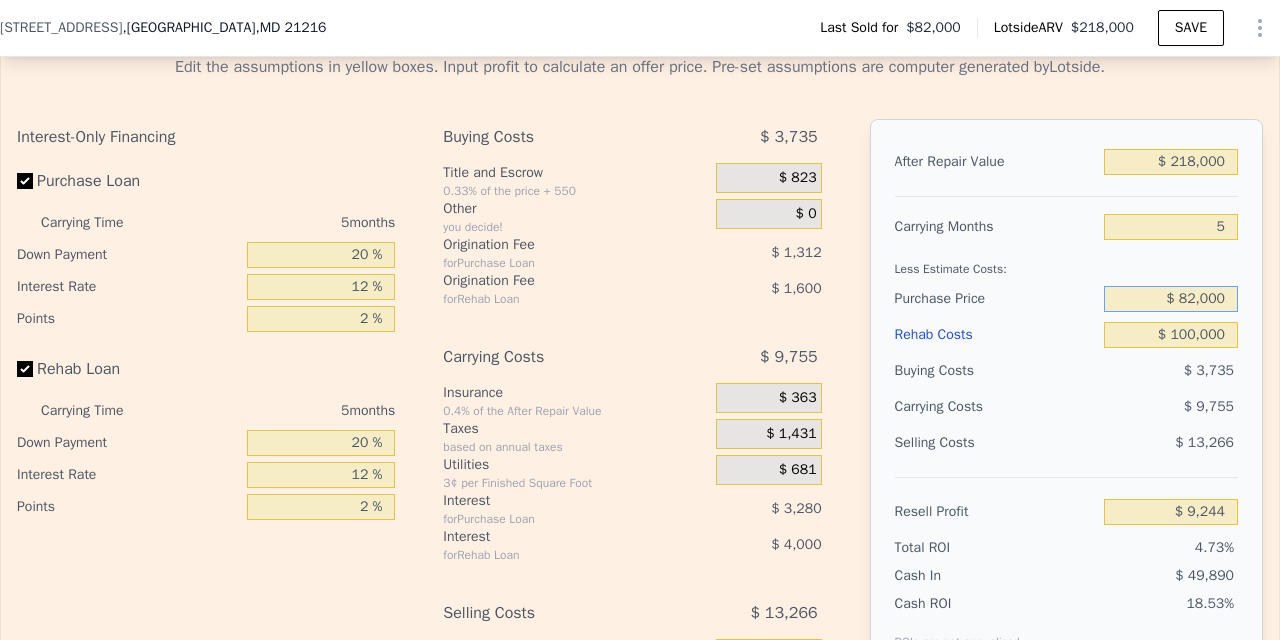 drag, startPoint x: 1175, startPoint y: 297, endPoint x: 1234, endPoint y: 300, distance: 59.07622 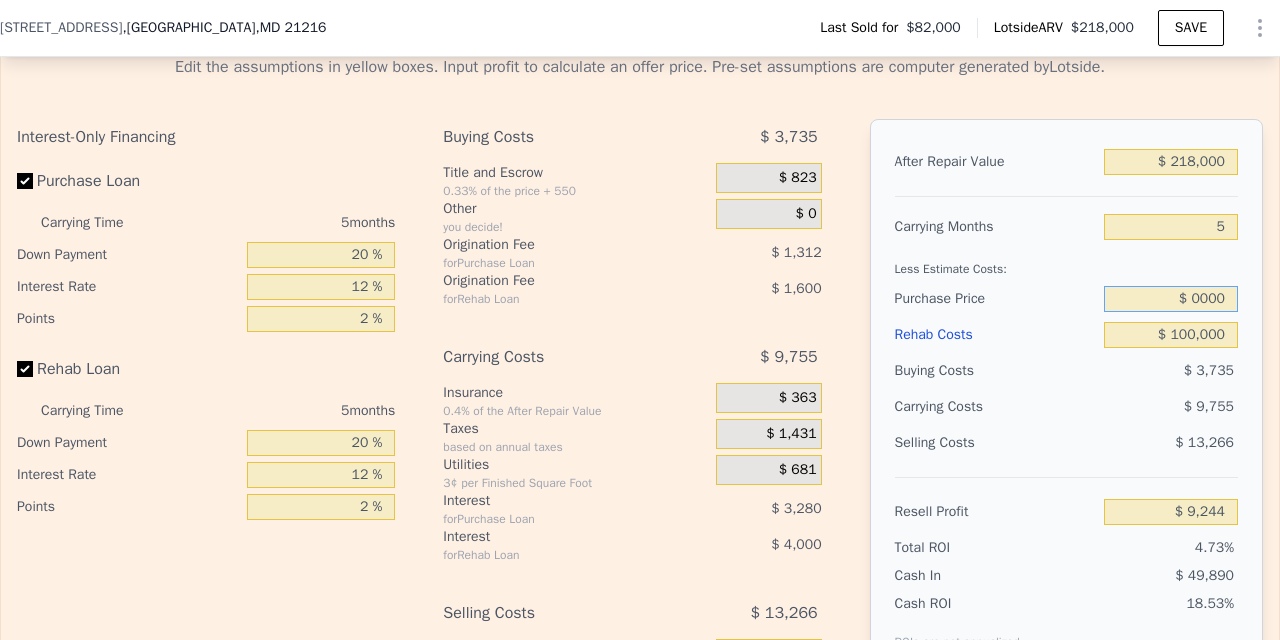 type on "$ 40,000" 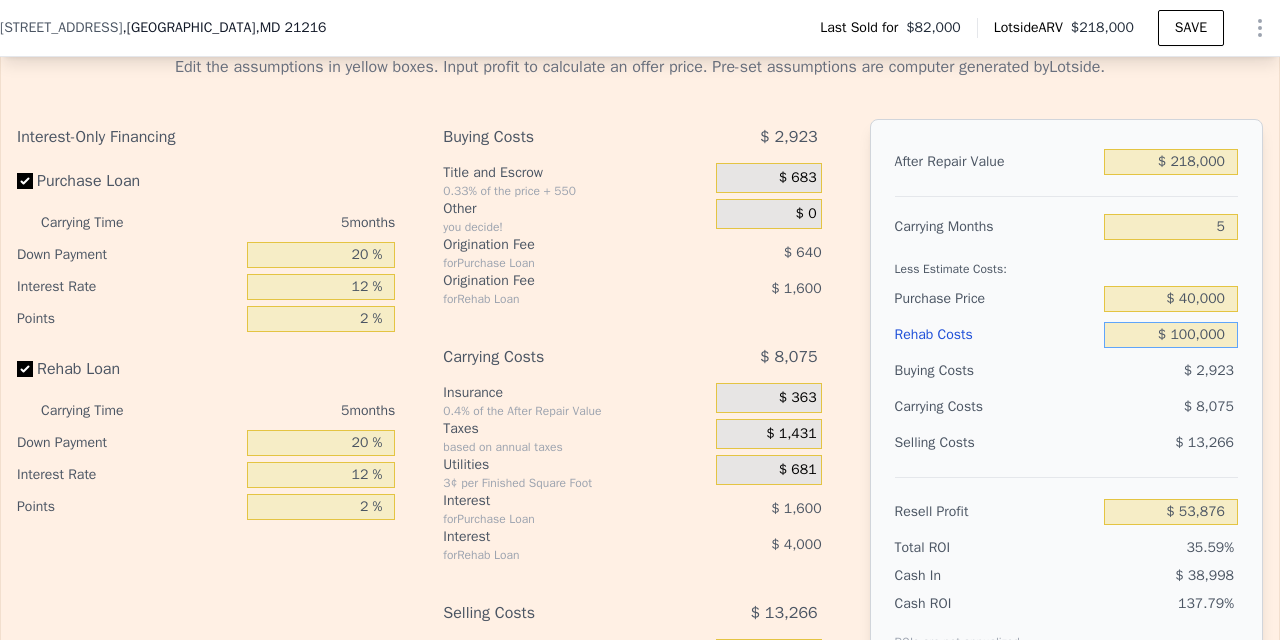 type on "$ 53,736" 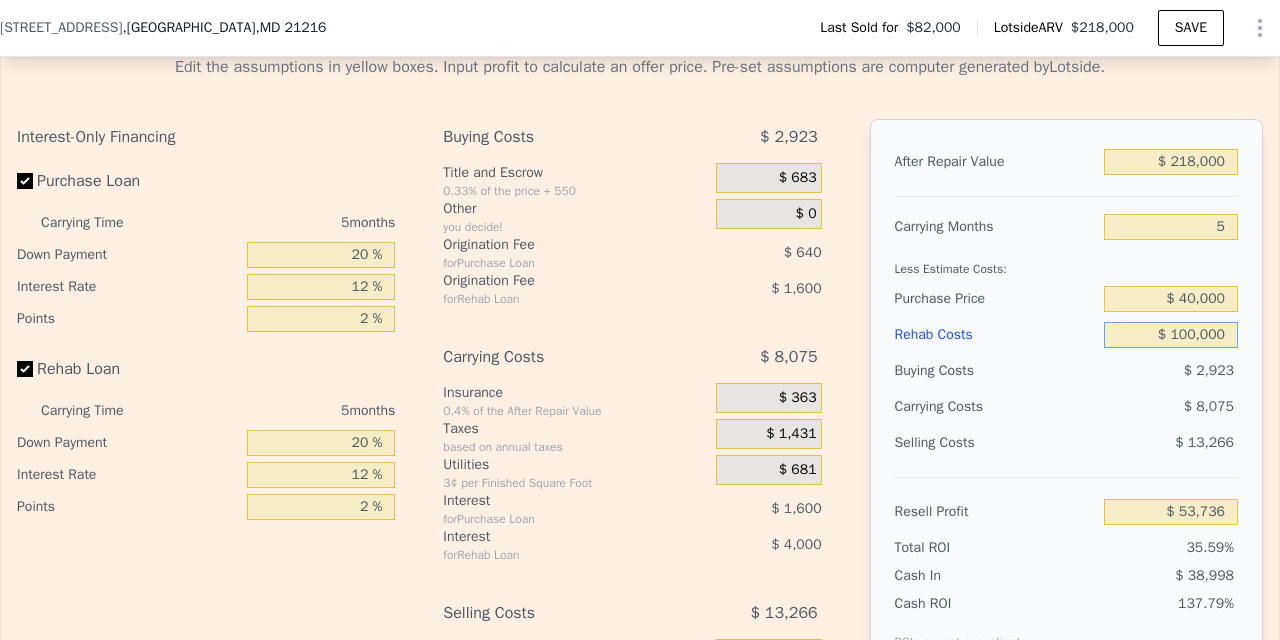 click on "$ 100,000" at bounding box center [1171, 335] 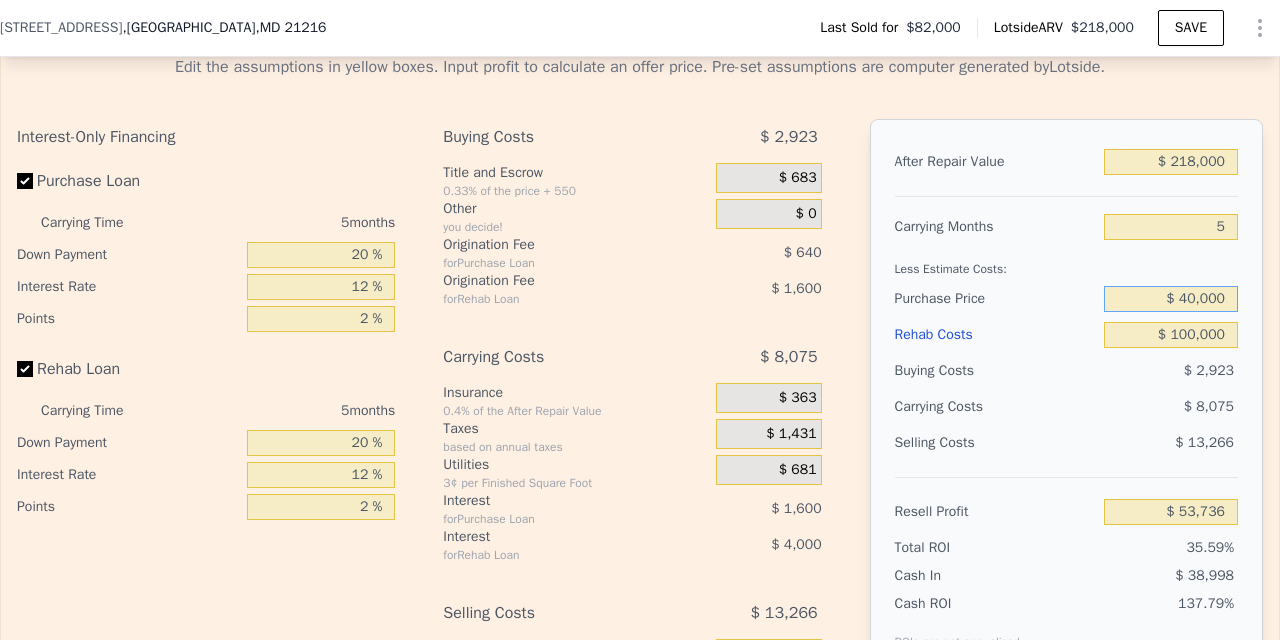 click on "$ 40,000" at bounding box center (1171, 299) 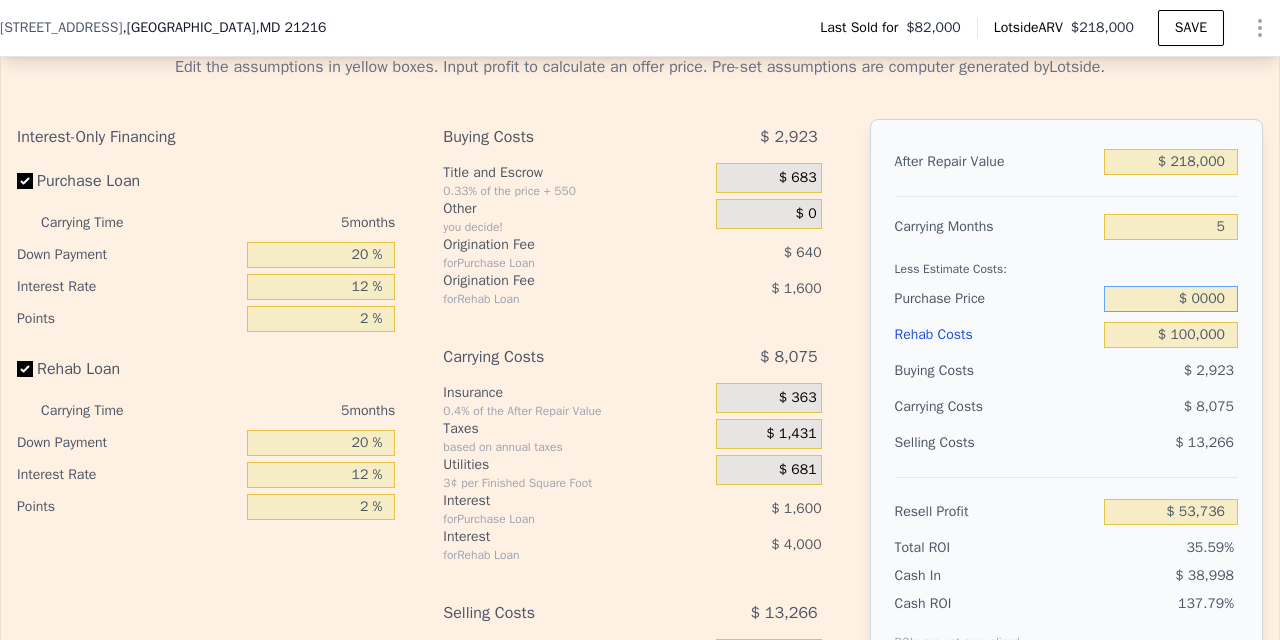 type on "$ 60,000" 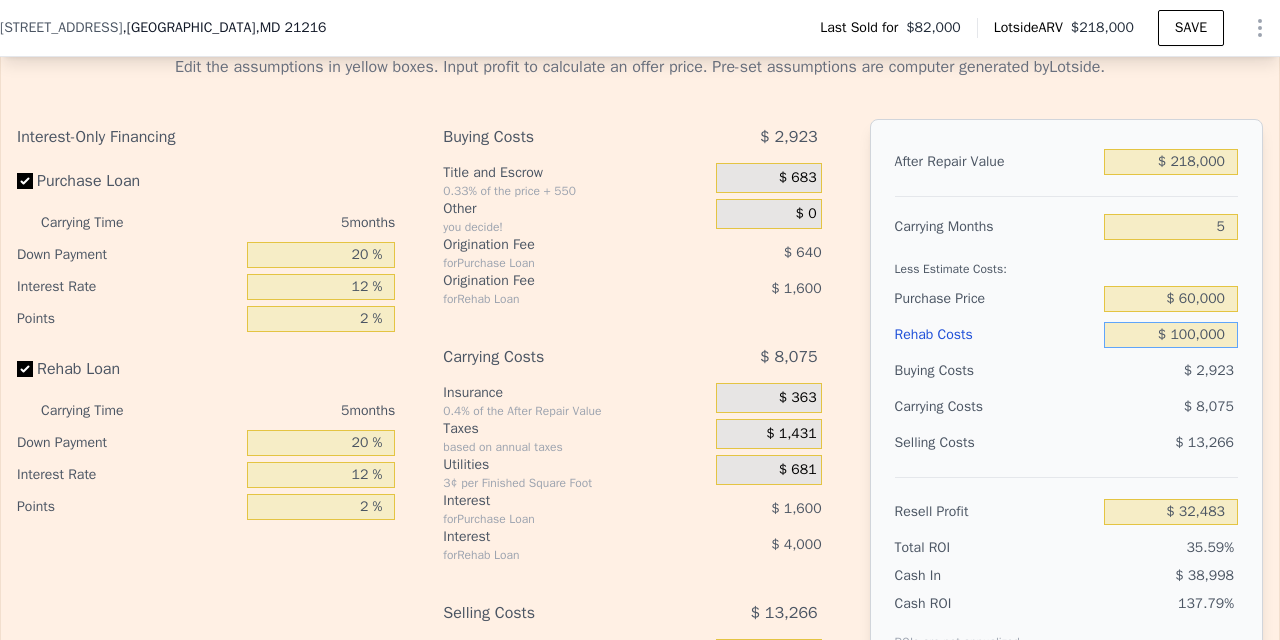 click on "$ 100,000" at bounding box center (1171, 335) 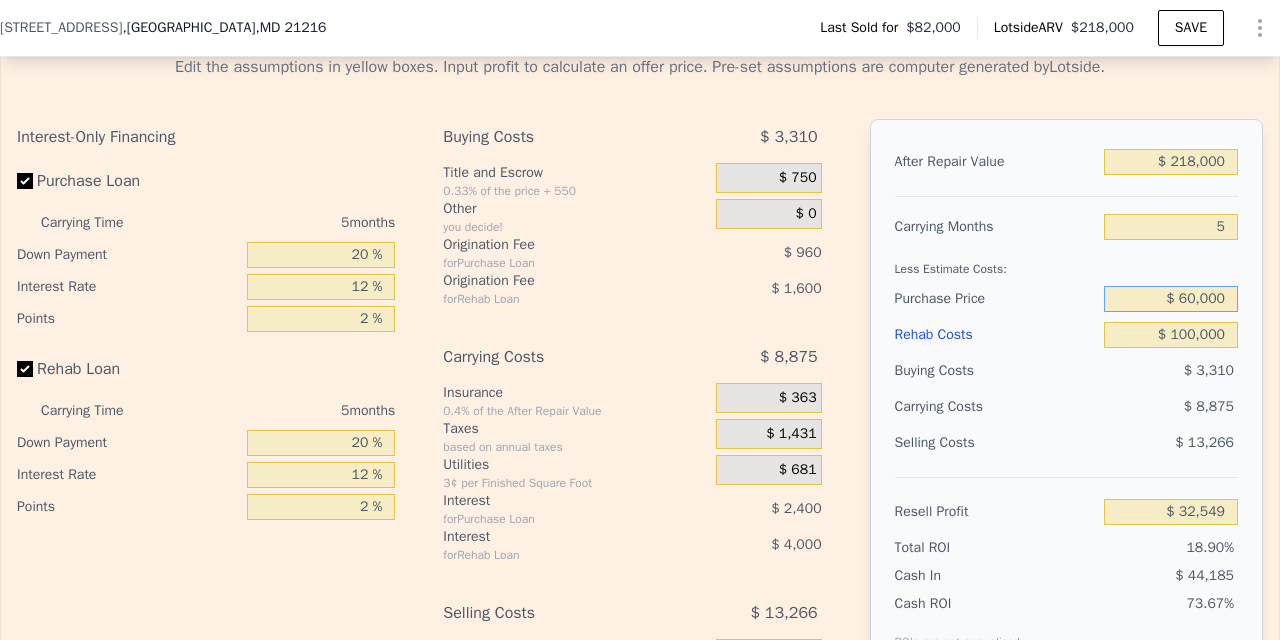 click on "$ 60,000" at bounding box center (1171, 299) 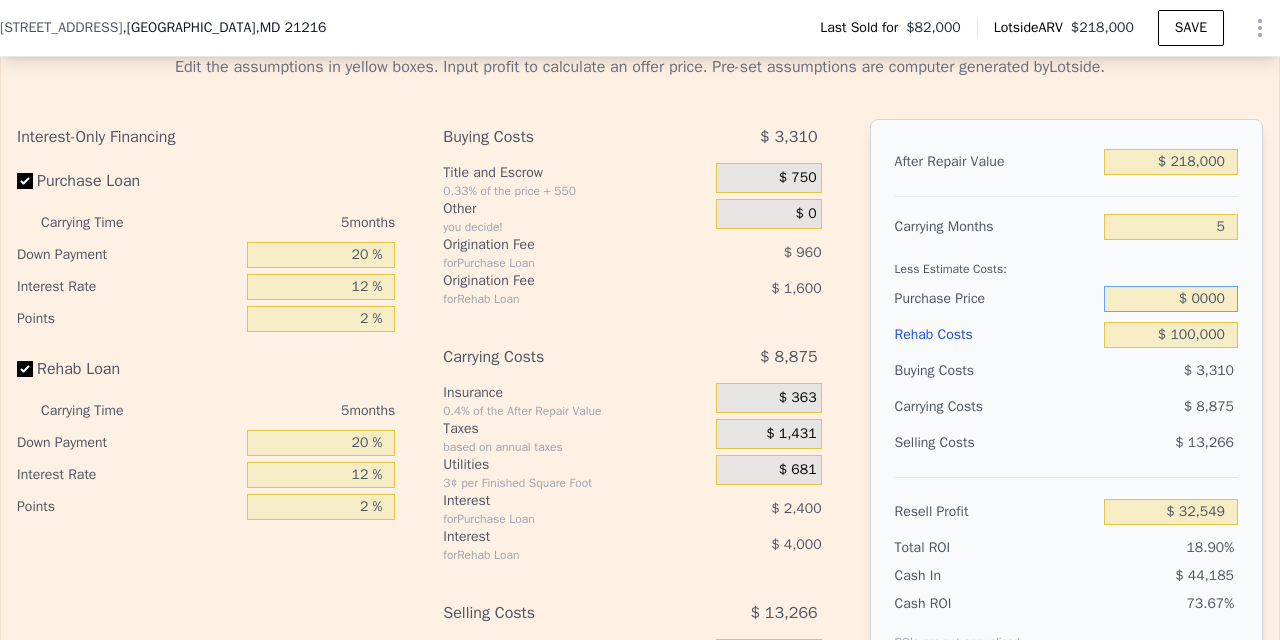 type on "$ 50,000" 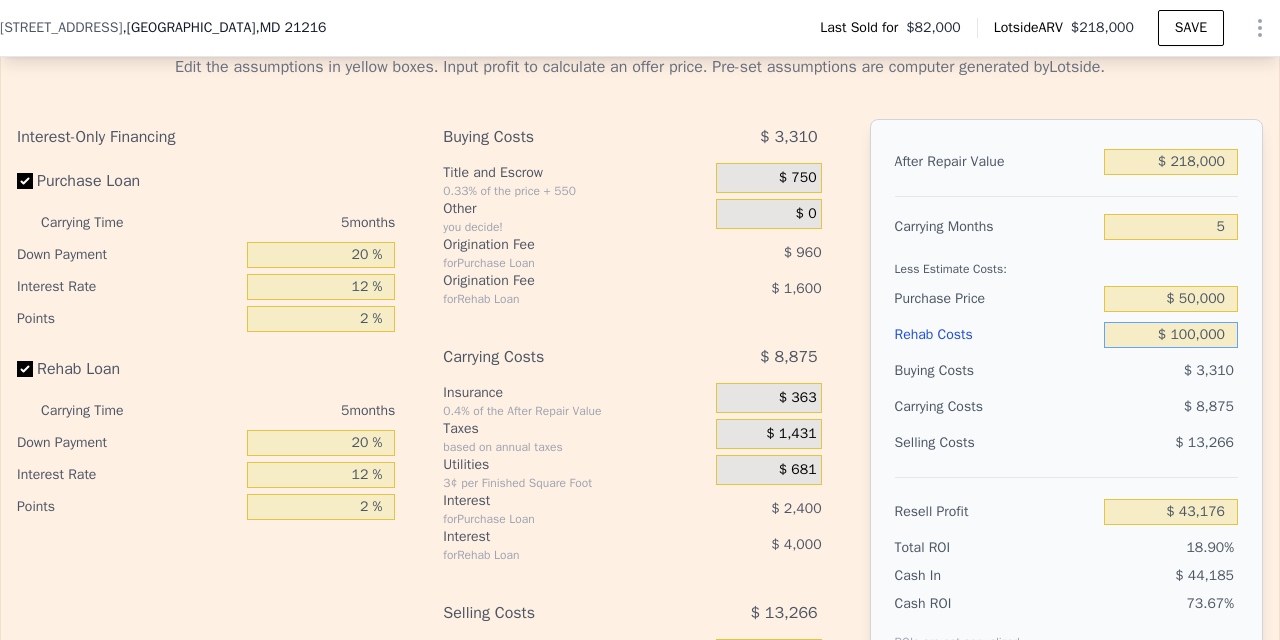 click on "$ 100,000" at bounding box center [1171, 335] 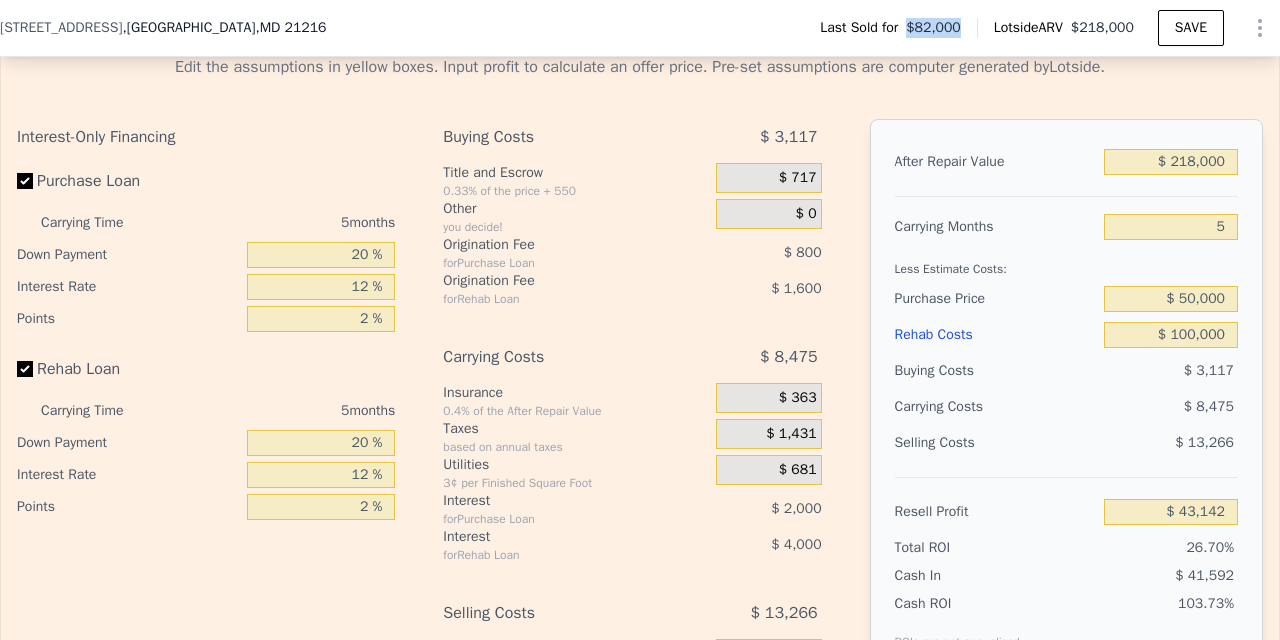 drag, startPoint x: 887, startPoint y: 23, endPoint x: 956, endPoint y: 19, distance: 69.115845 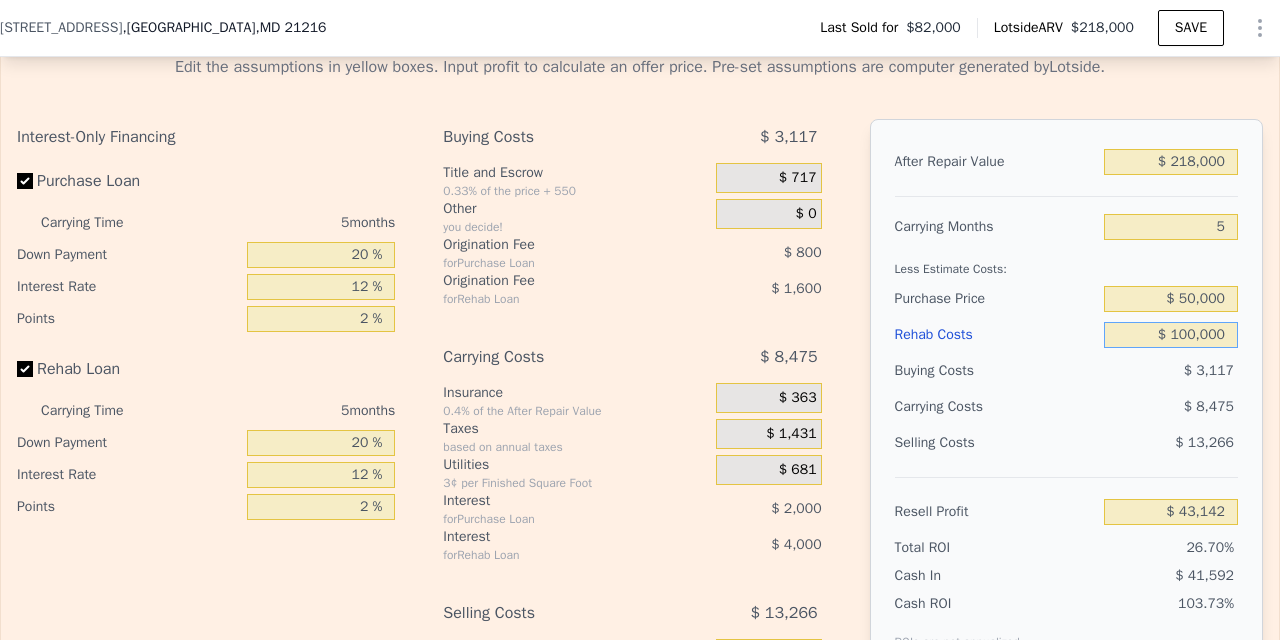 drag, startPoint x: 1172, startPoint y: 333, endPoint x: 1271, endPoint y: 342, distance: 99.40825 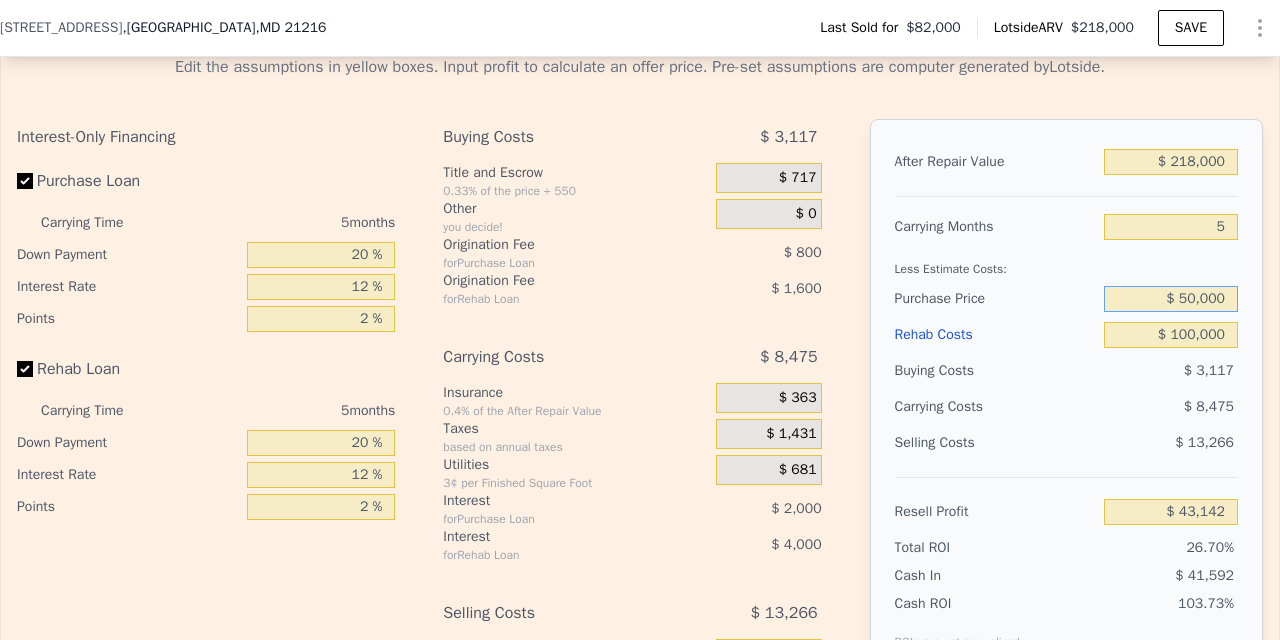 drag, startPoint x: 1176, startPoint y: 300, endPoint x: 1240, endPoint y: 299, distance: 64.00781 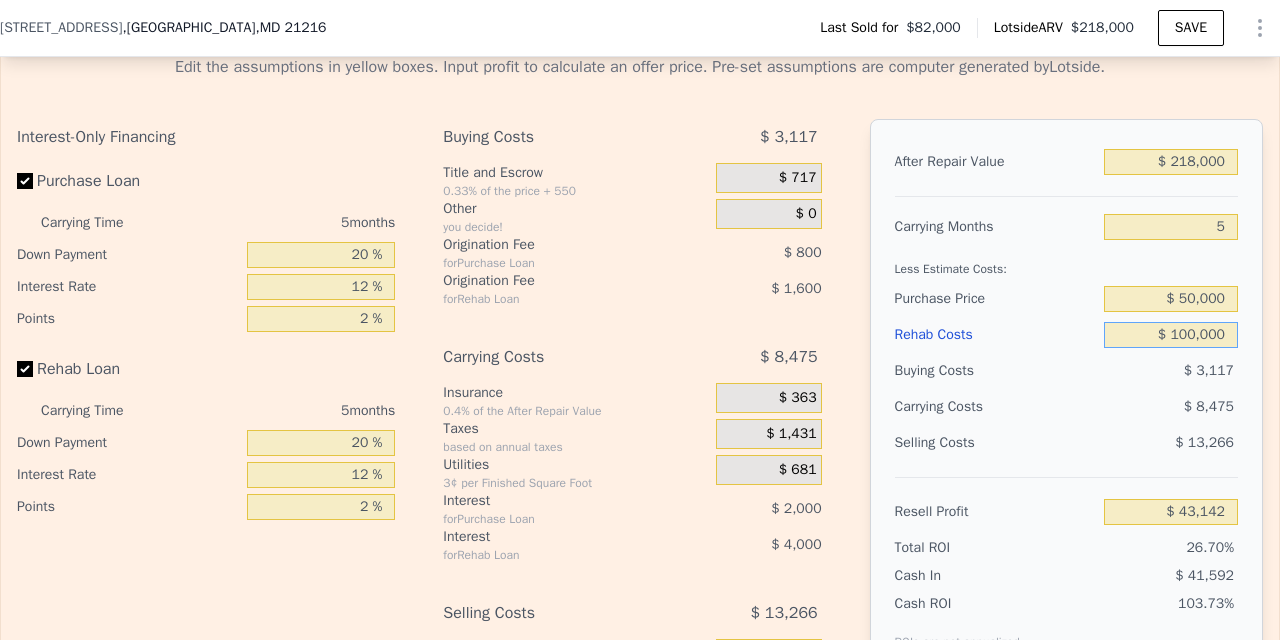 click on "$ 100,000" at bounding box center [1171, 335] 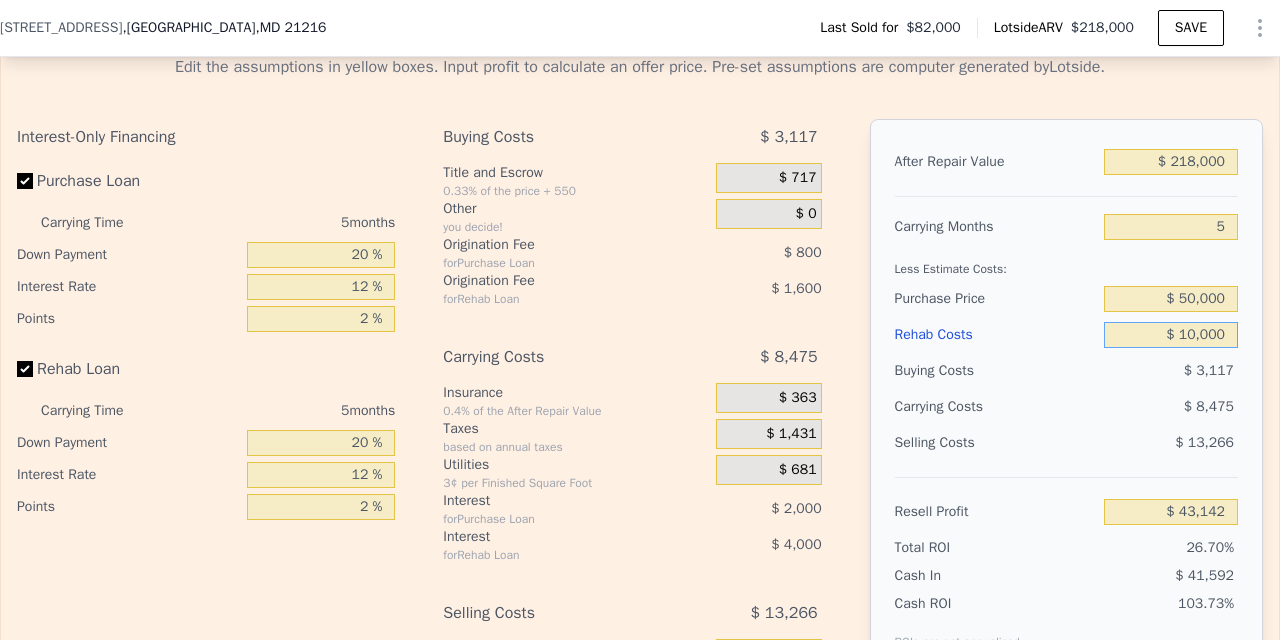 type on "$ 138,182" 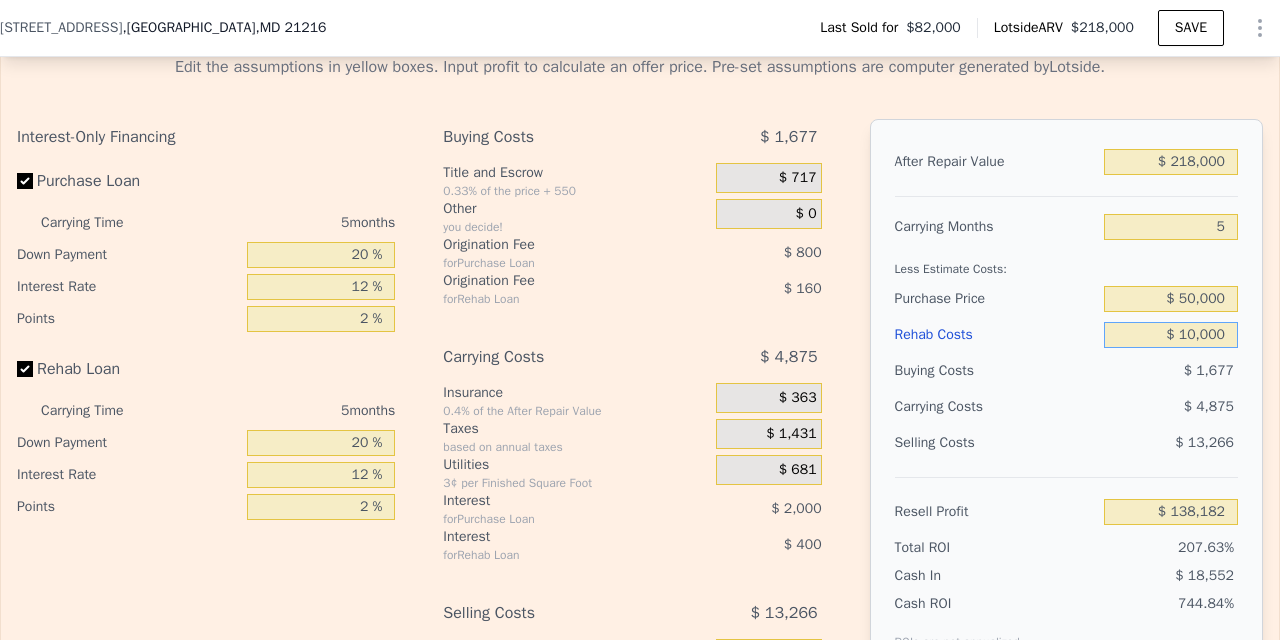 type on "$ 1,000" 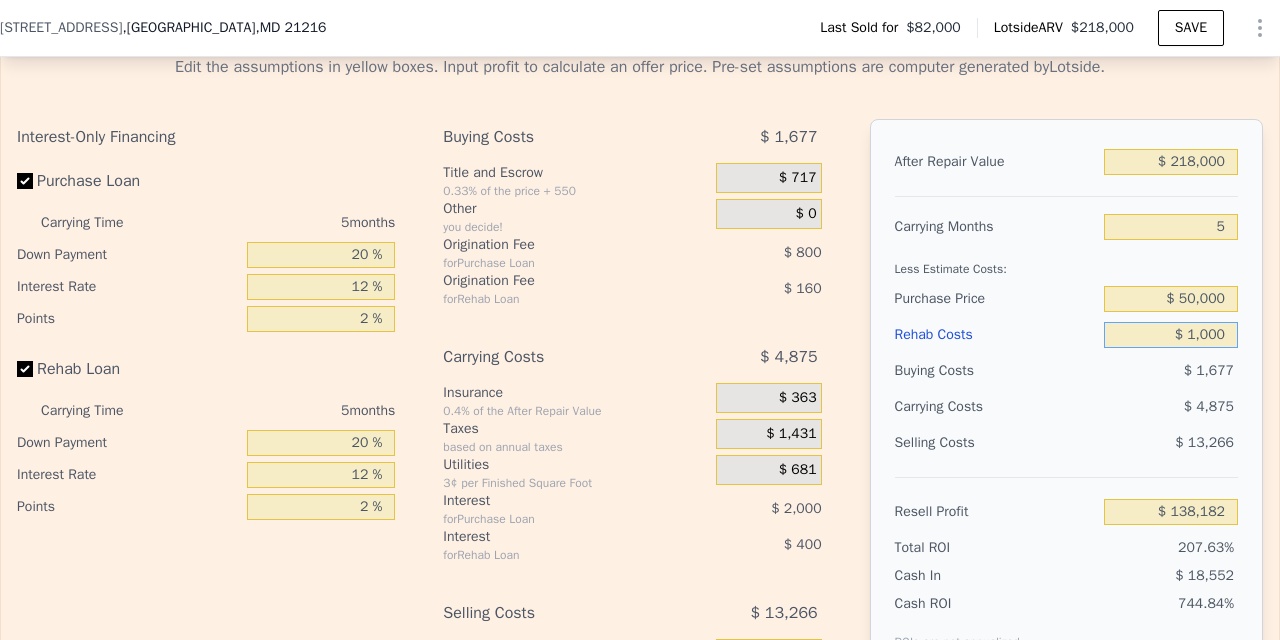 type on "$ 147,686" 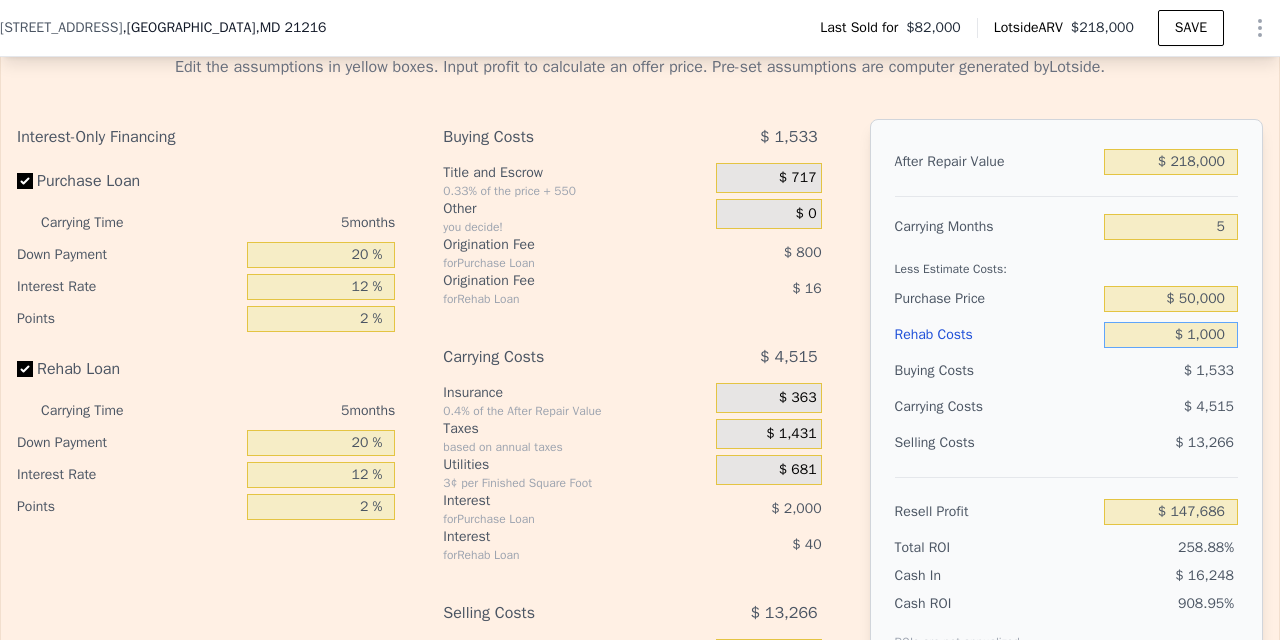 type on "$ 000" 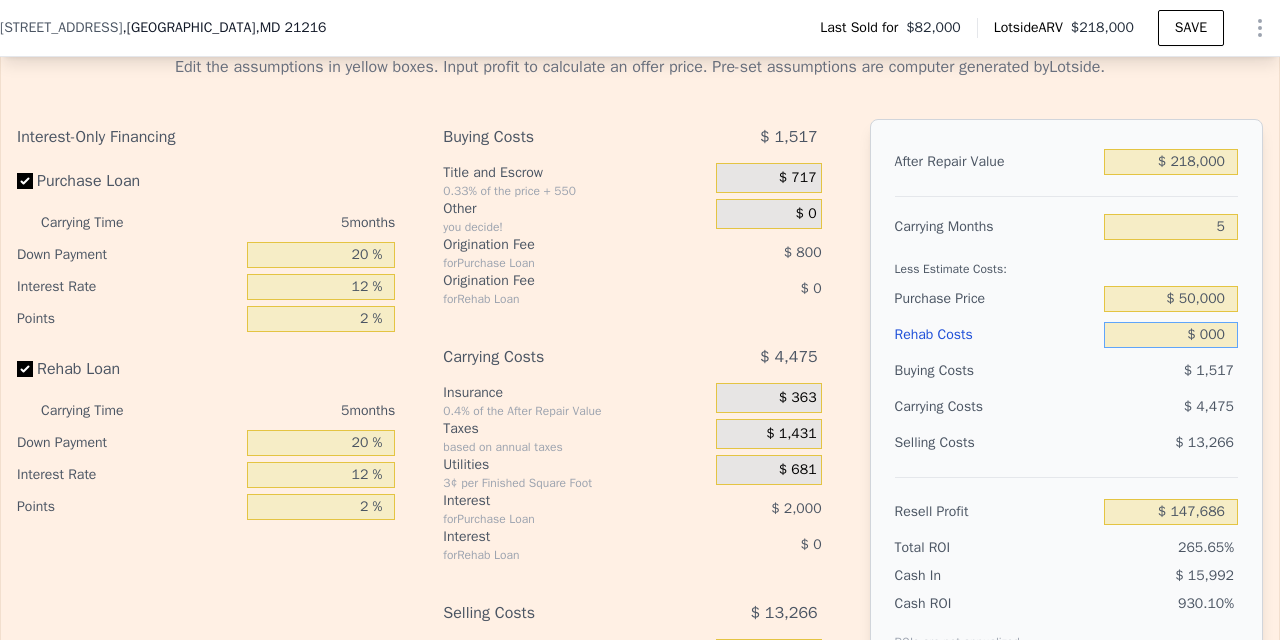 type on "$ 148,742" 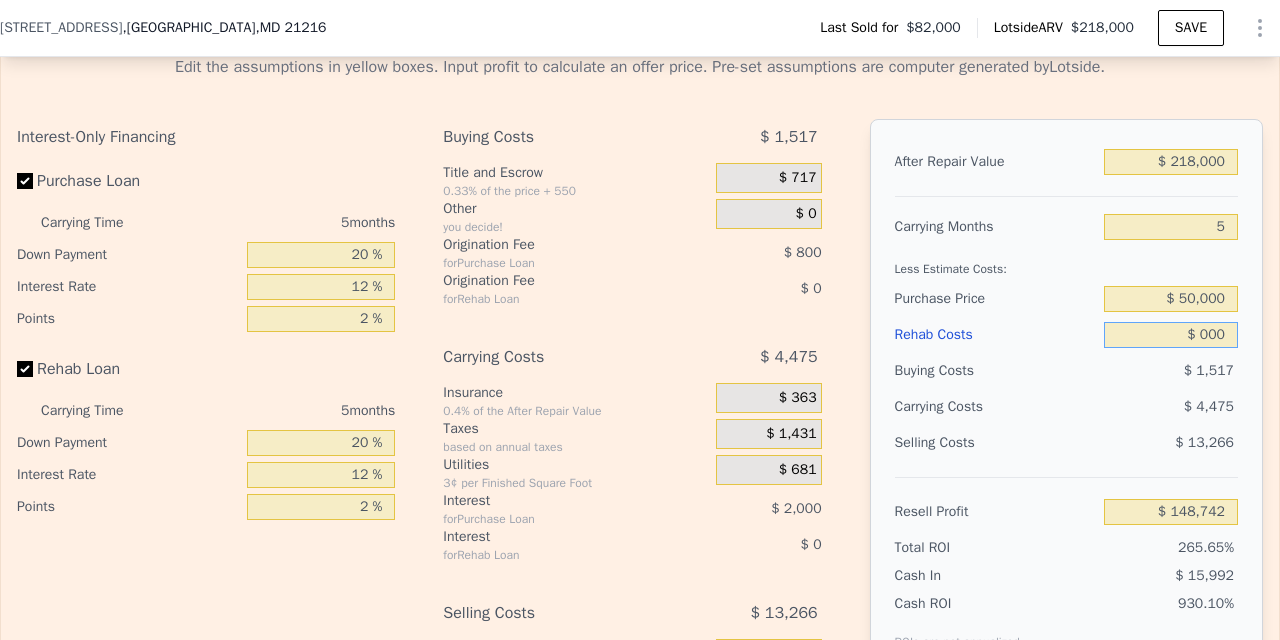 type on "$ 9,000" 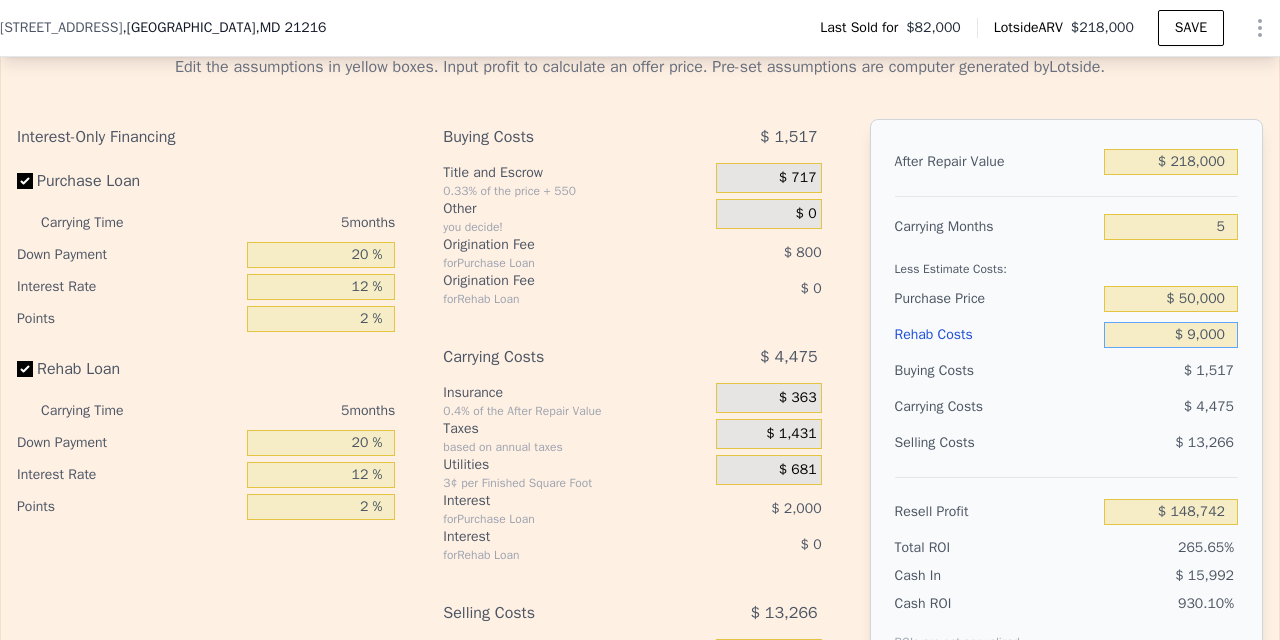 type on "$ 139,238" 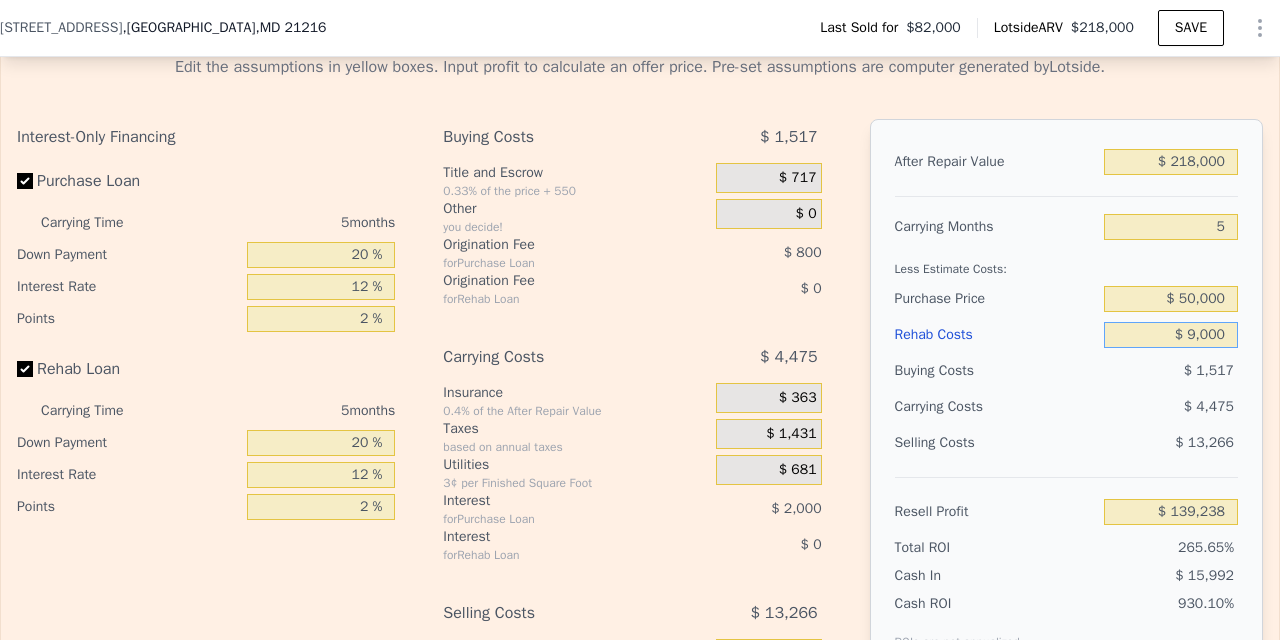 type on "$ 90,000" 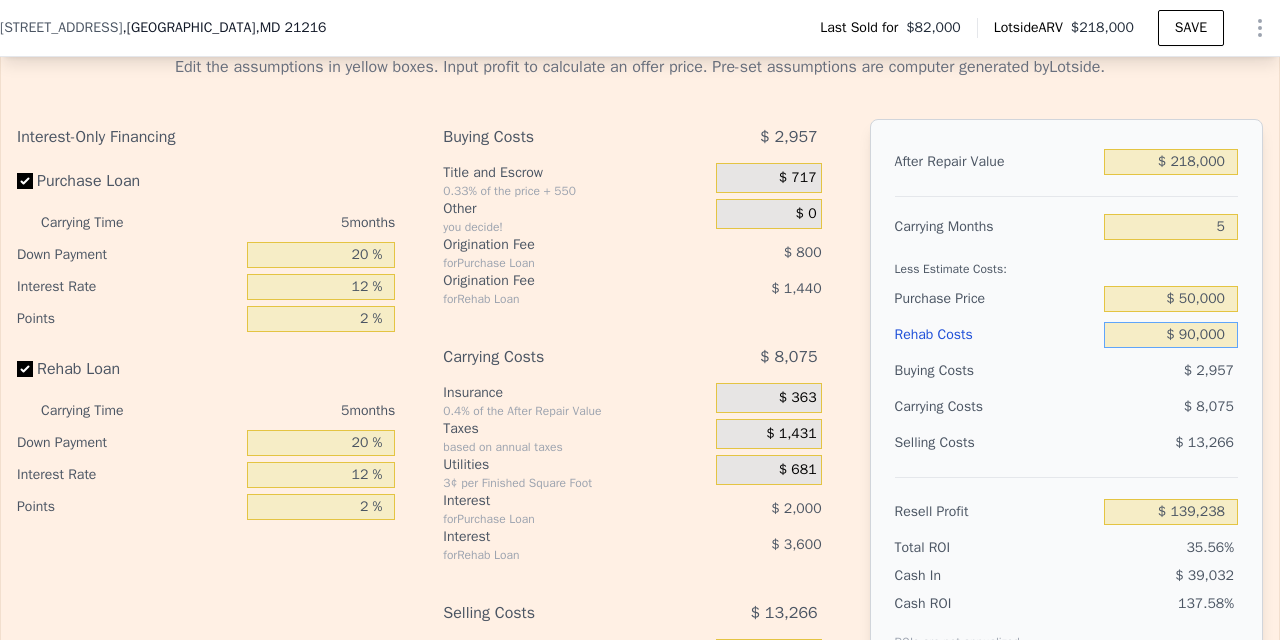 type on "$ 53,702" 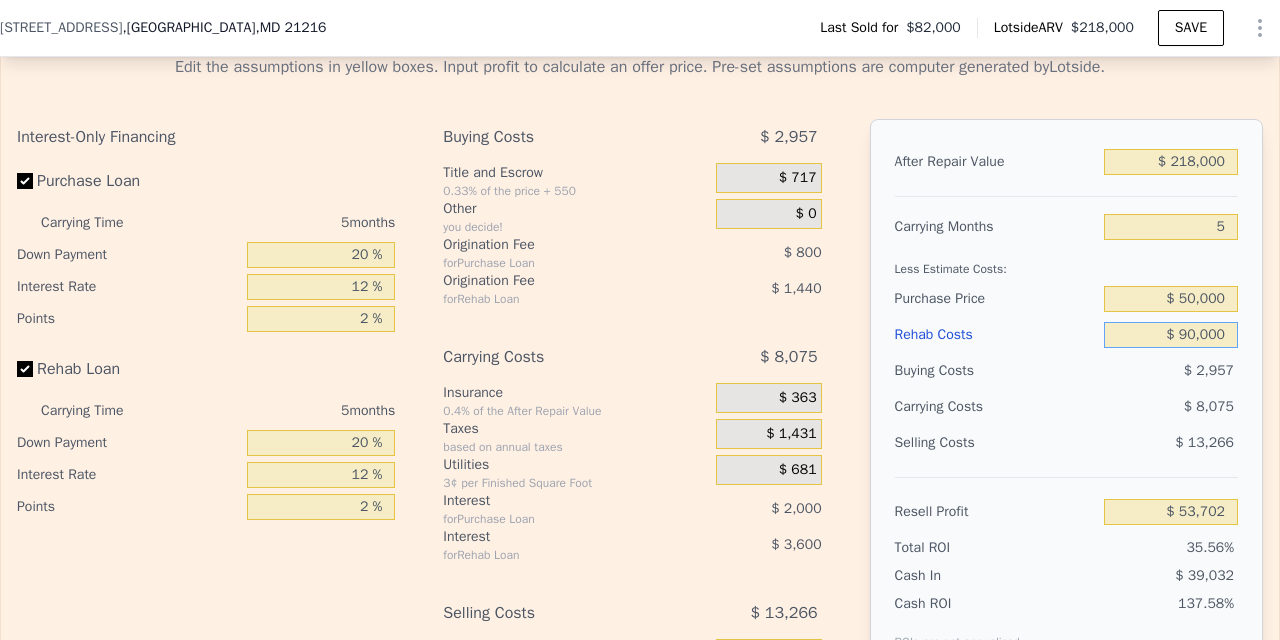 type on "$ 90,000" 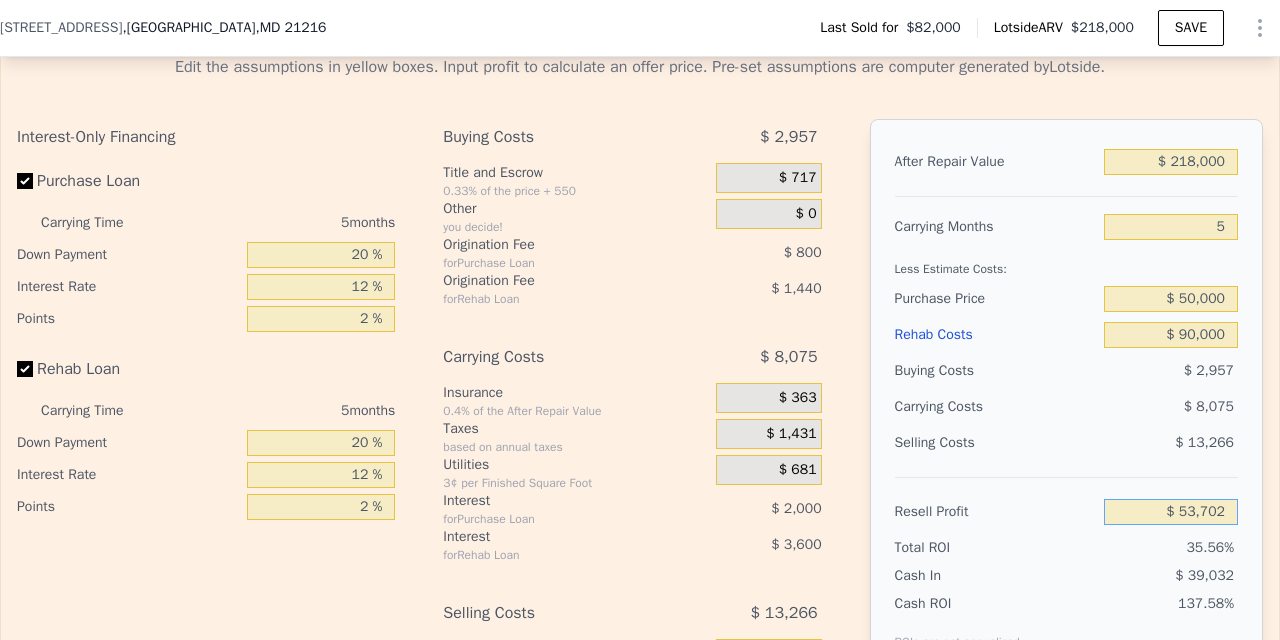 click on "$ 53,702" at bounding box center [1171, 512] 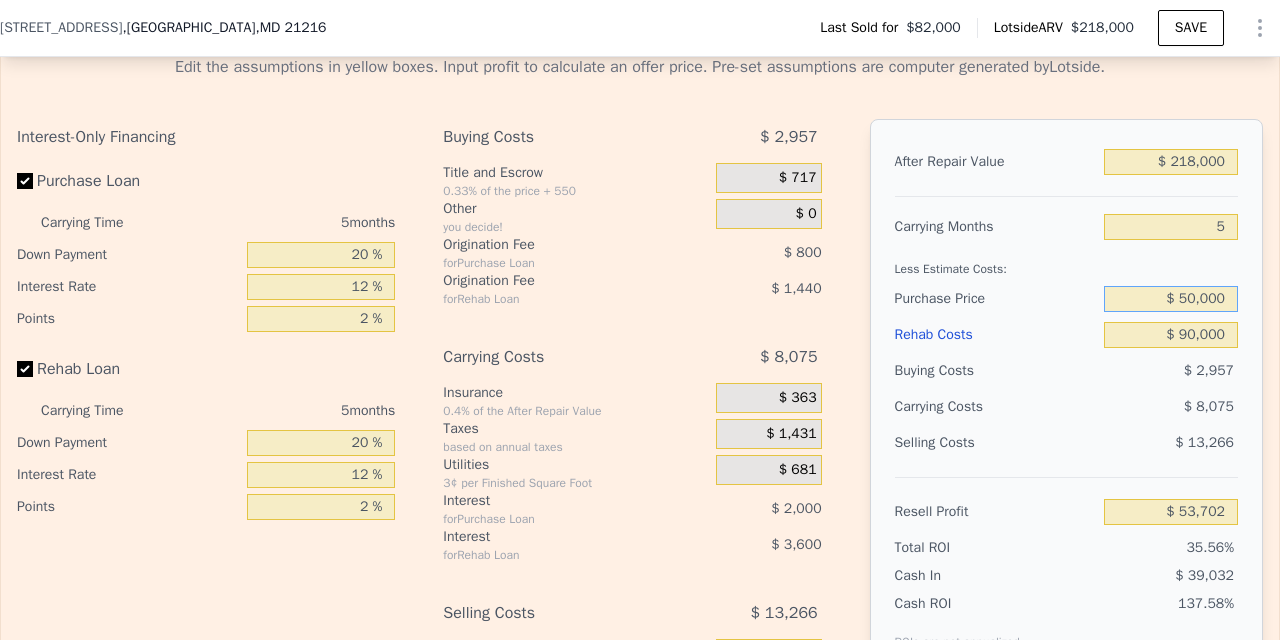 click on "$ 50,000" at bounding box center (1171, 299) 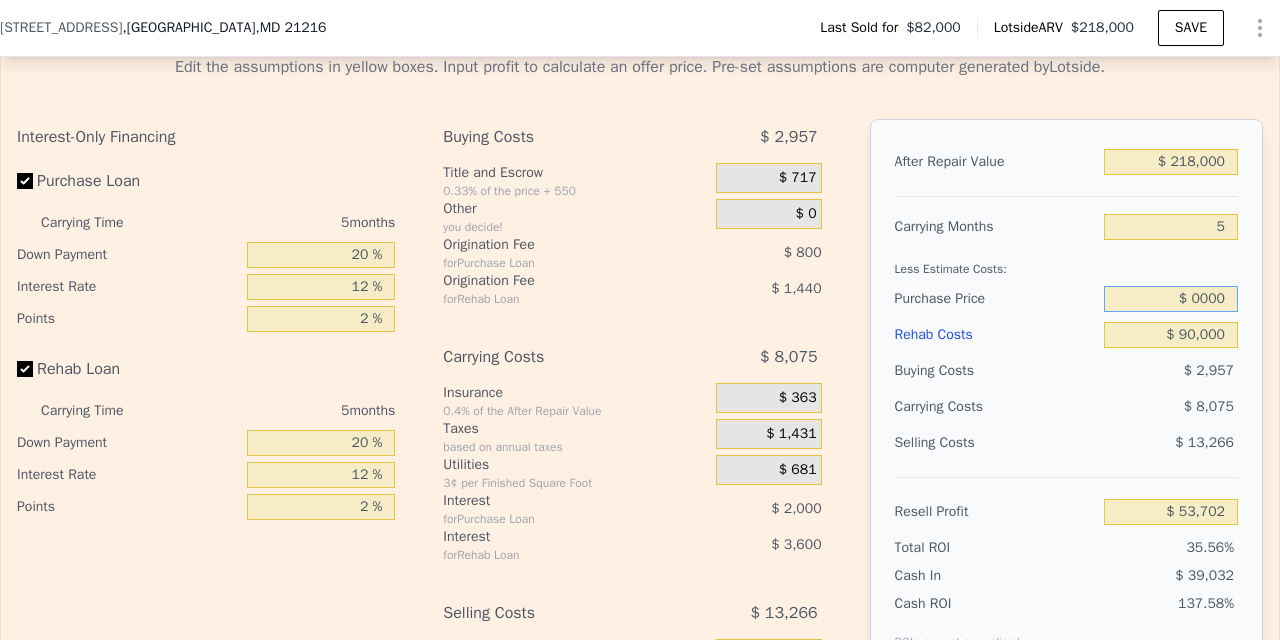 type on "$ 60,000" 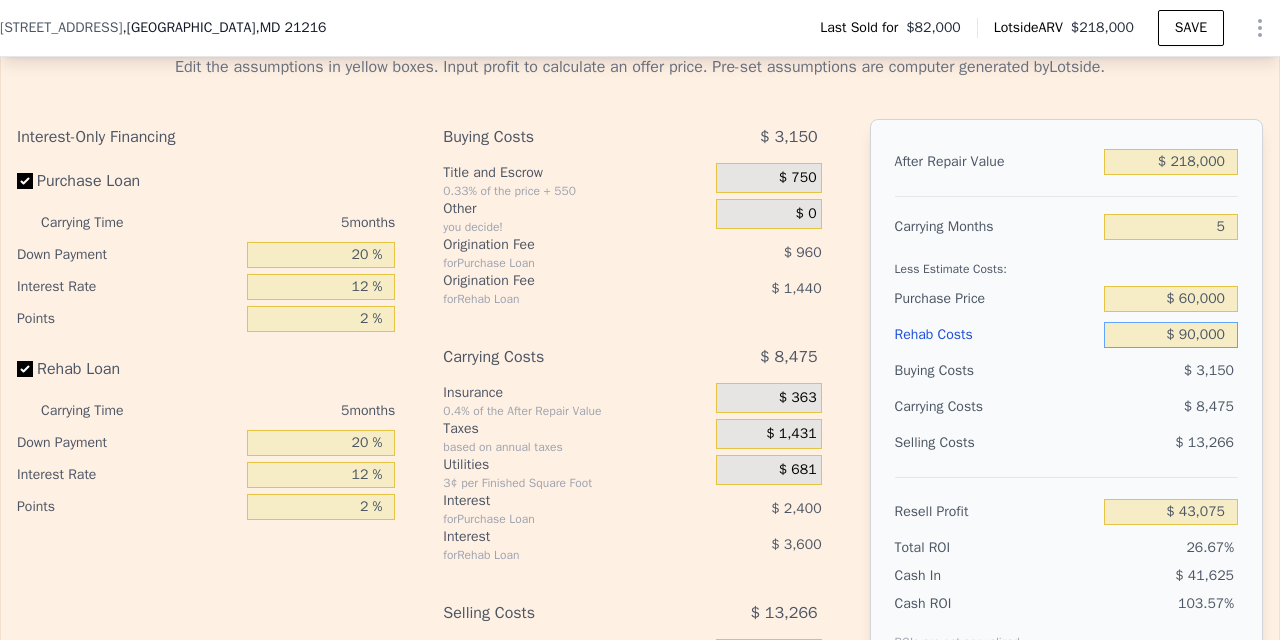 click on "$ 90,000" at bounding box center (1171, 335) 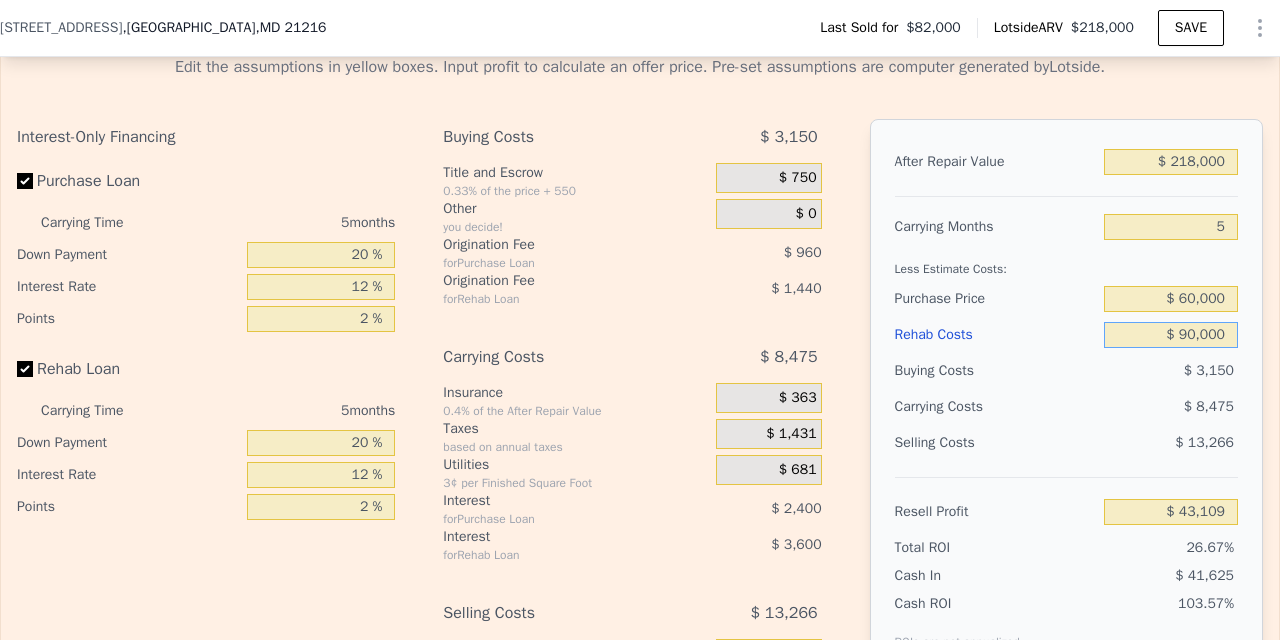 click on "$ 90,000" at bounding box center (1171, 335) 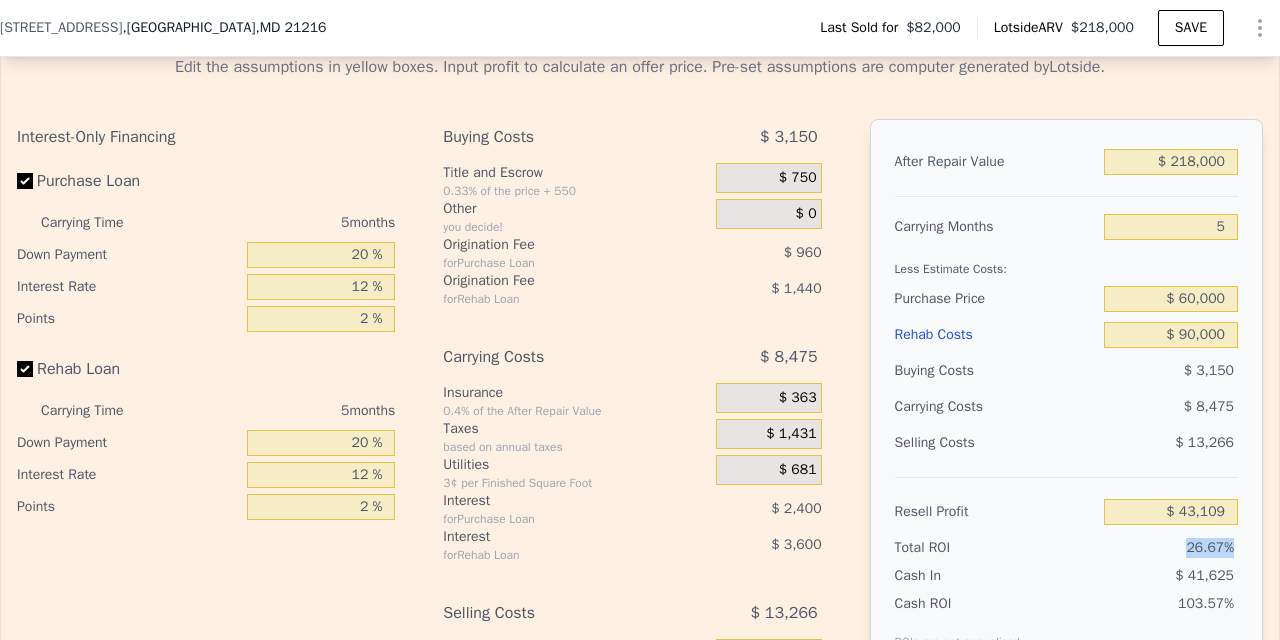 drag, startPoint x: 1180, startPoint y: 548, endPoint x: 1252, endPoint y: 557, distance: 72.56032 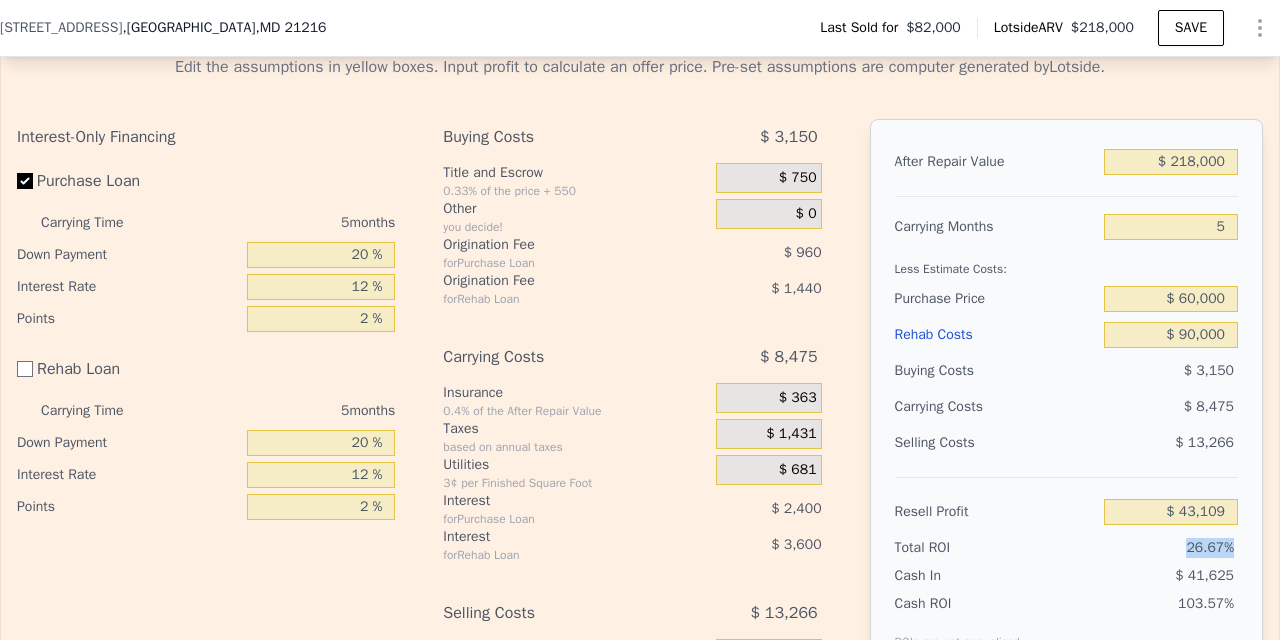 checkbox on "false" 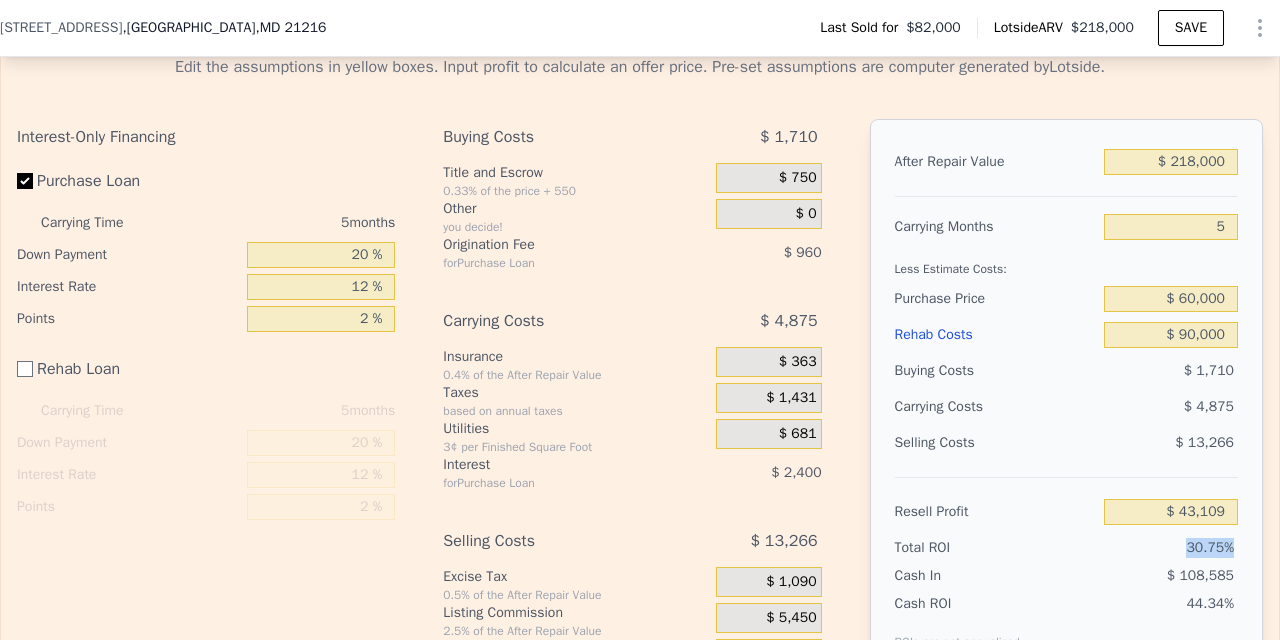 type on "$ 48,149" 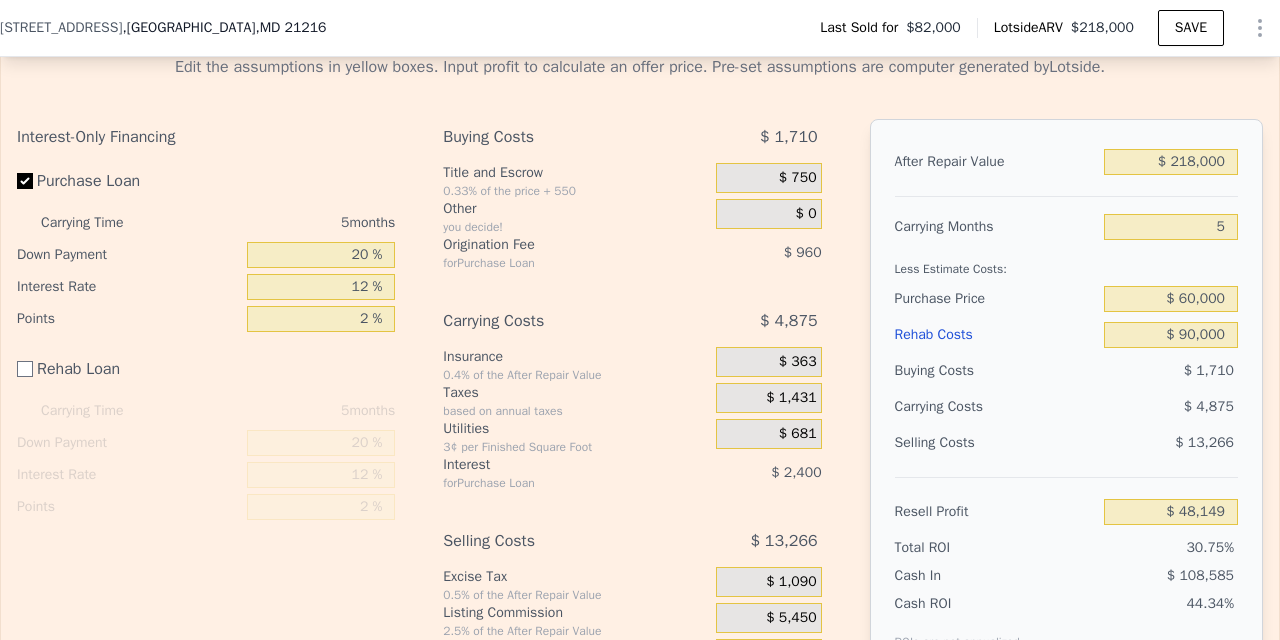 click on "Purchase Loan" at bounding box center [25, 181] 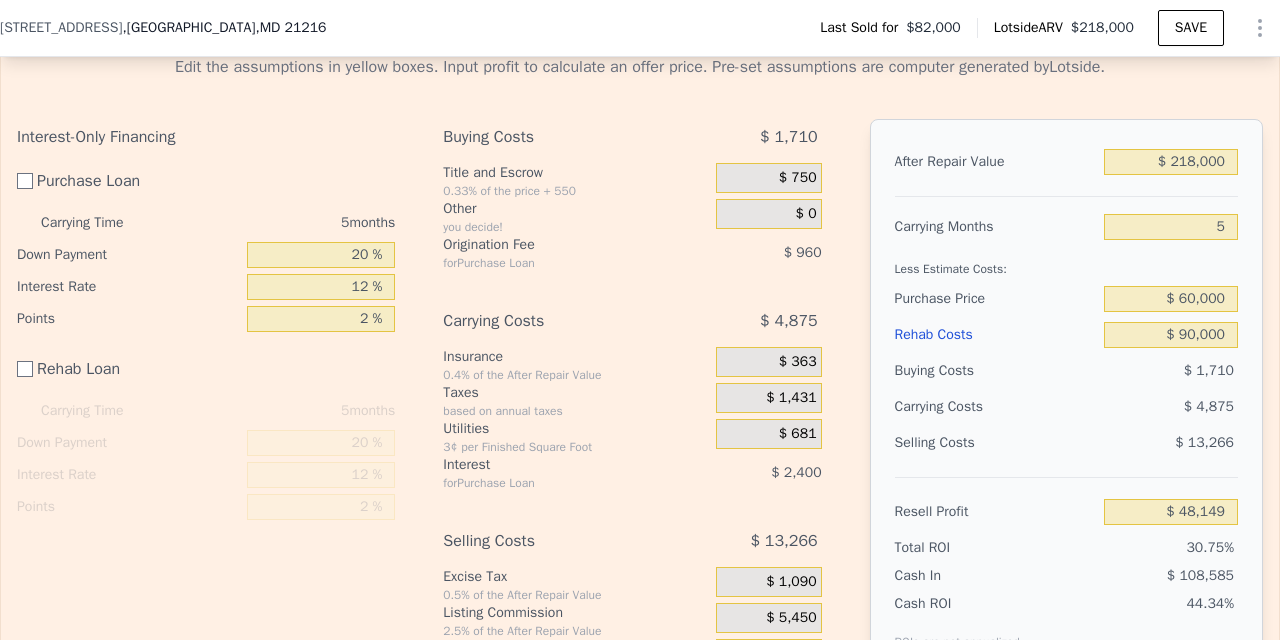checkbox on "false" 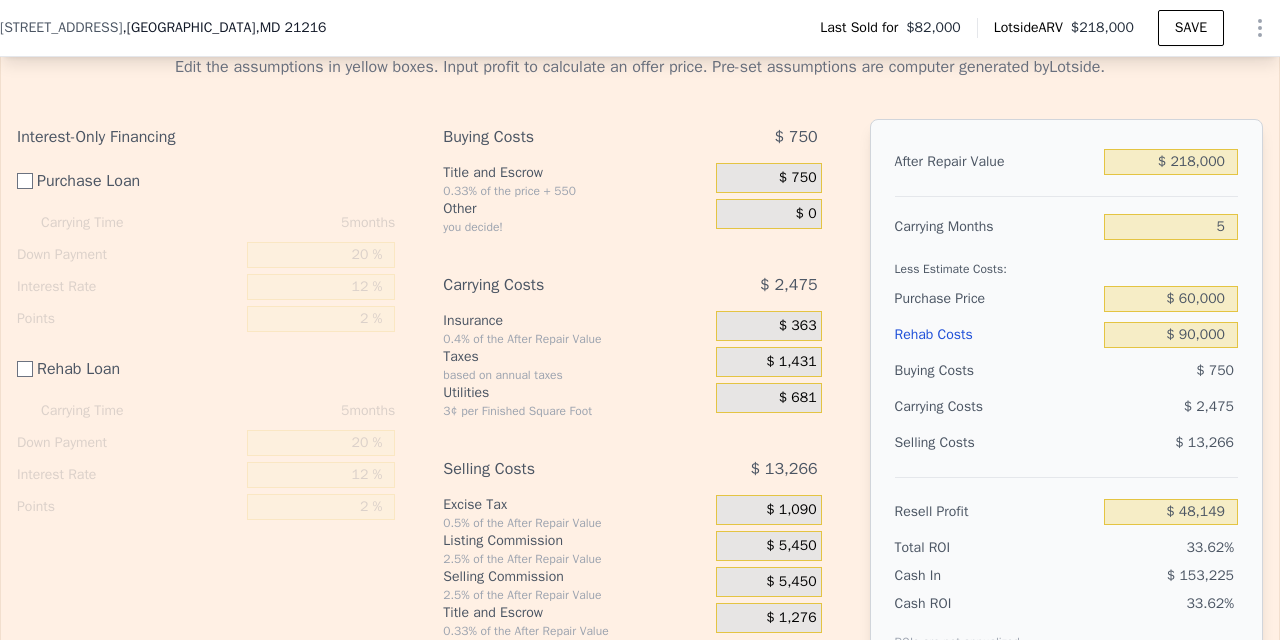 type on "$ 51,509" 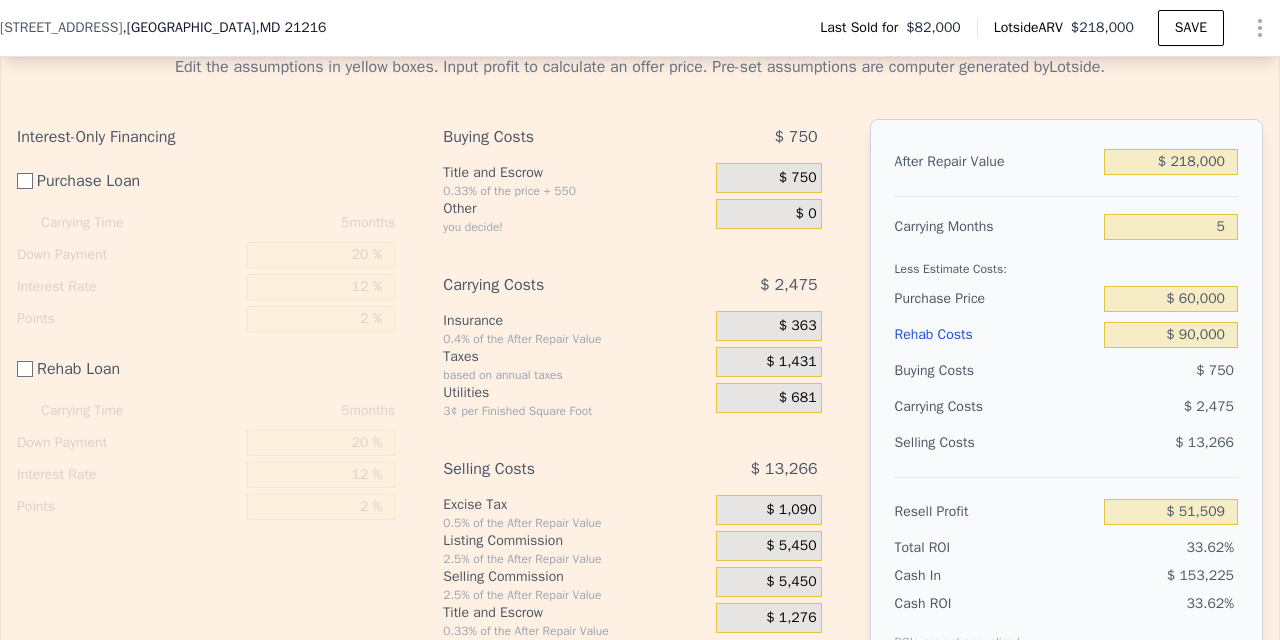 click on "Purchase Loan" at bounding box center (25, 181) 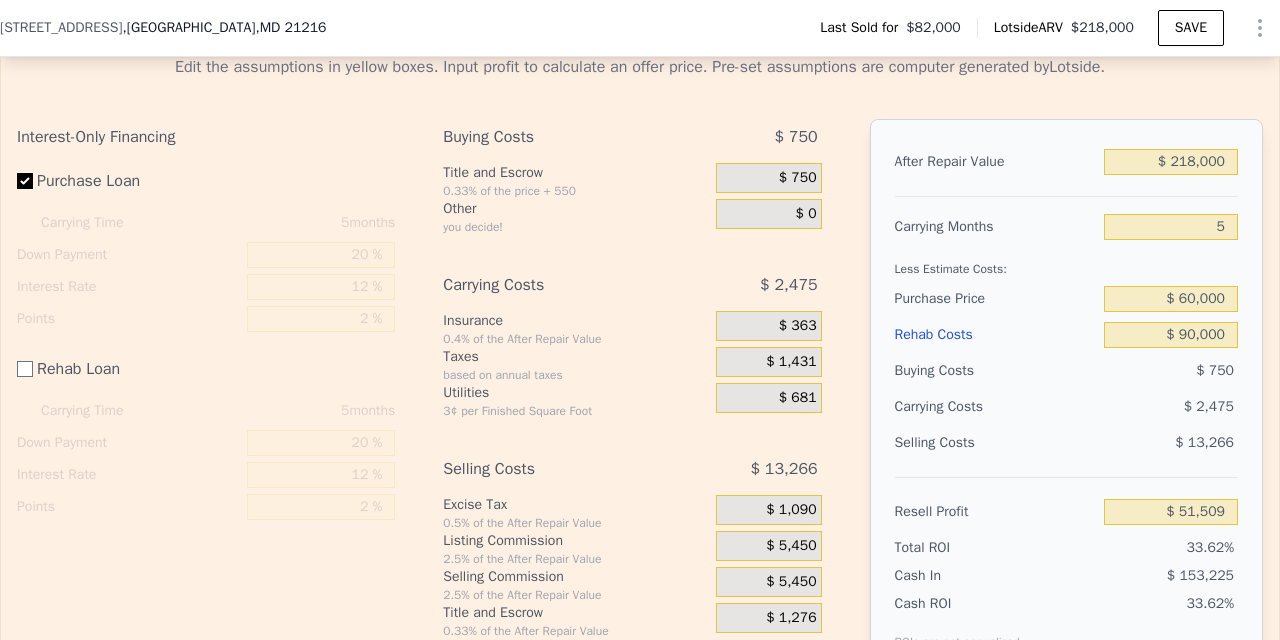 checkbox on "true" 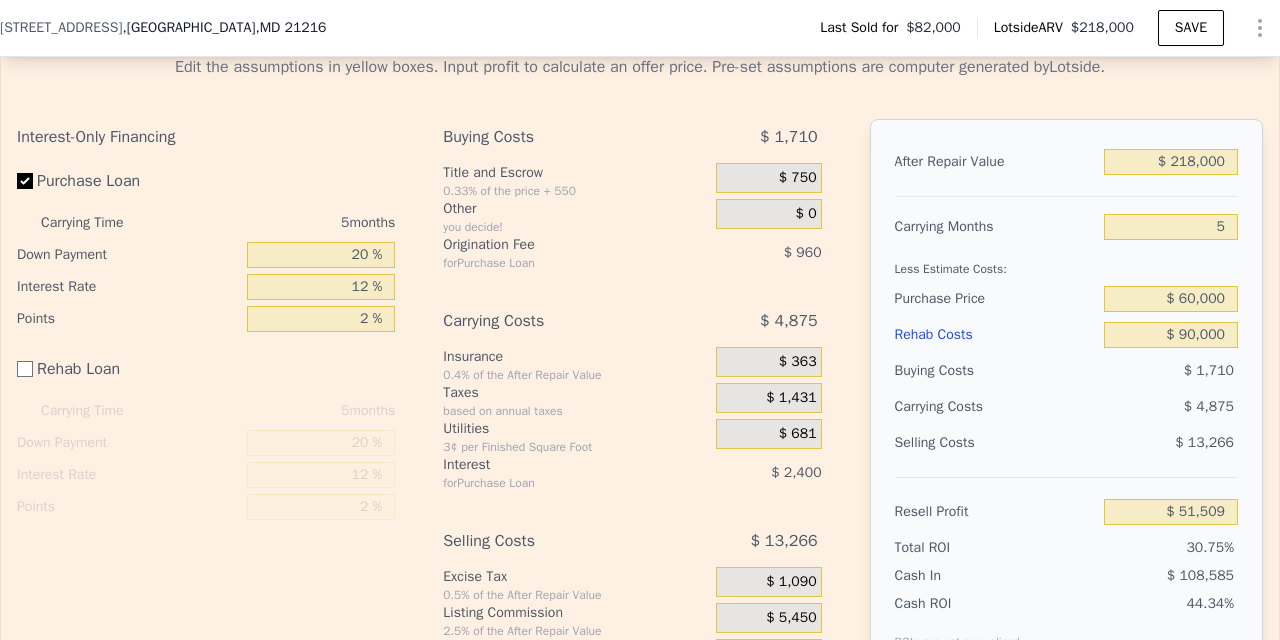 type on "$ 48,149" 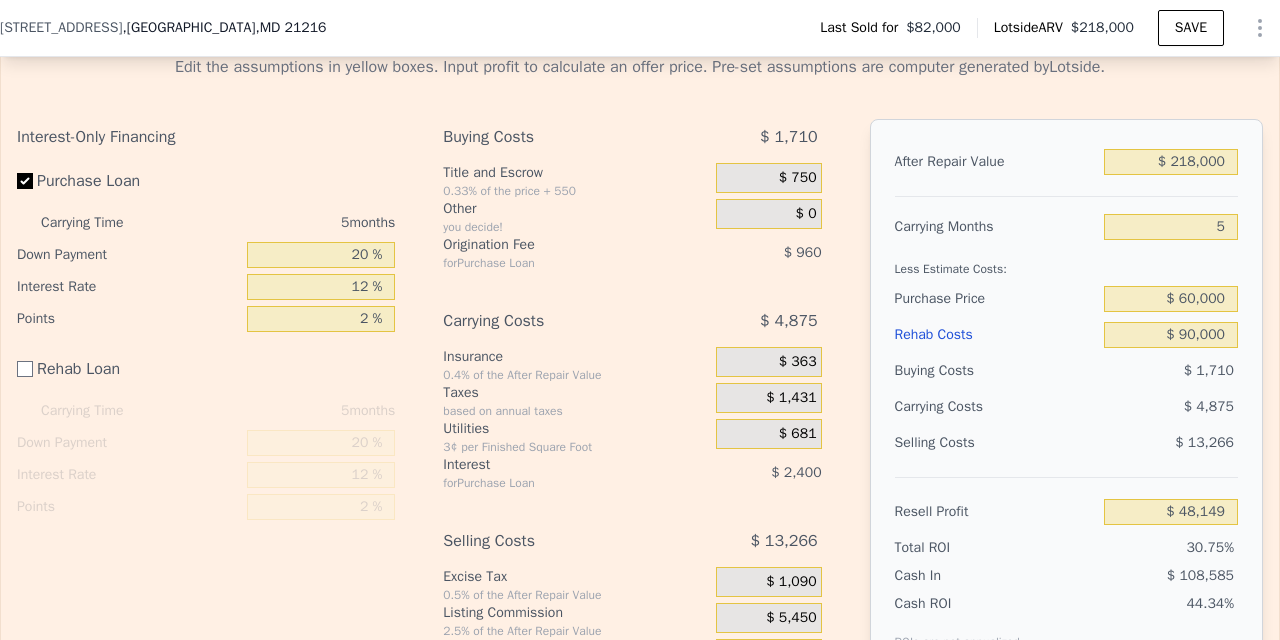 click on "Rehab Loan" at bounding box center [25, 369] 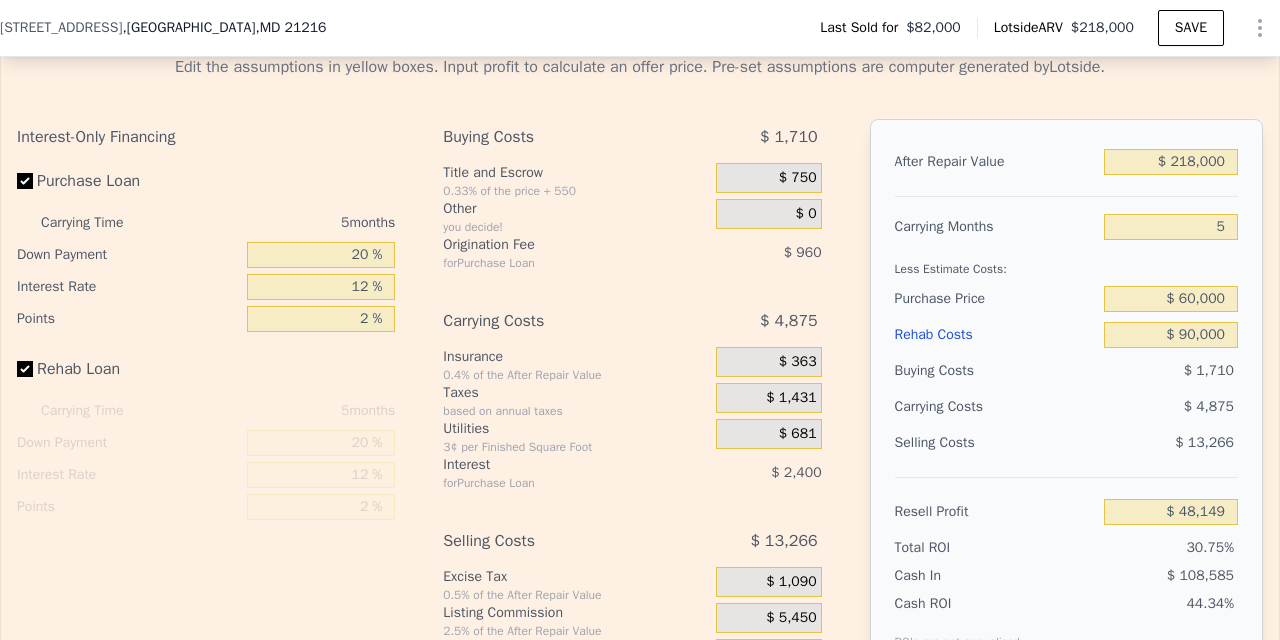 checkbox on "true" 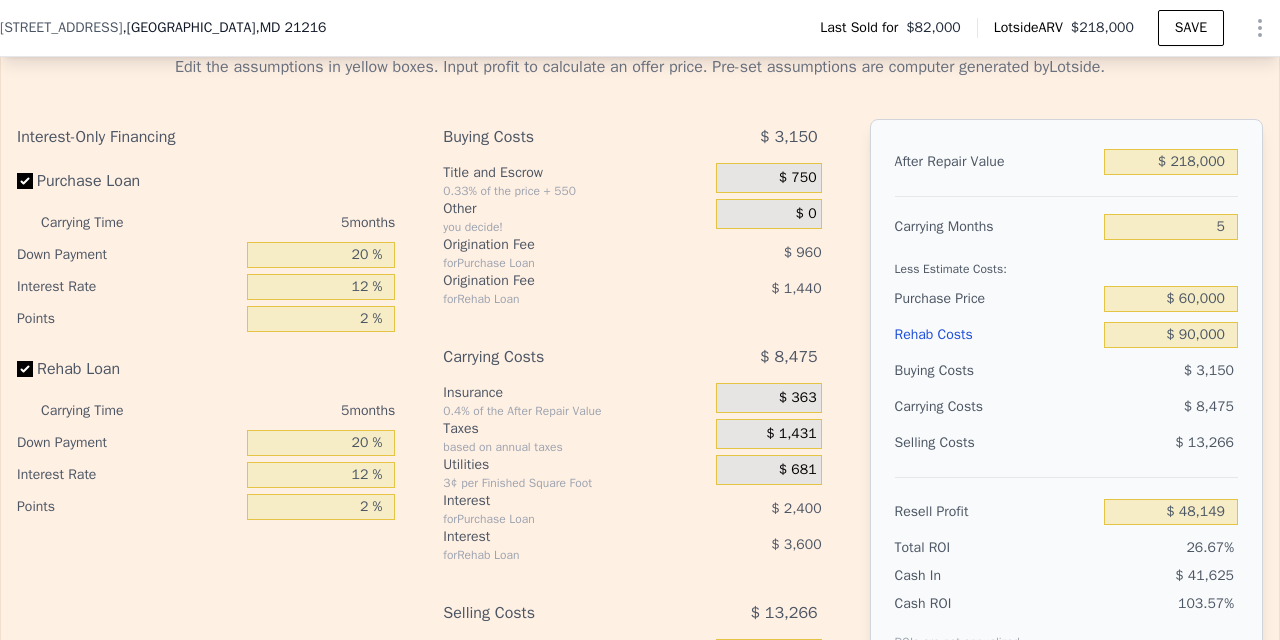 type on "$ 43,109" 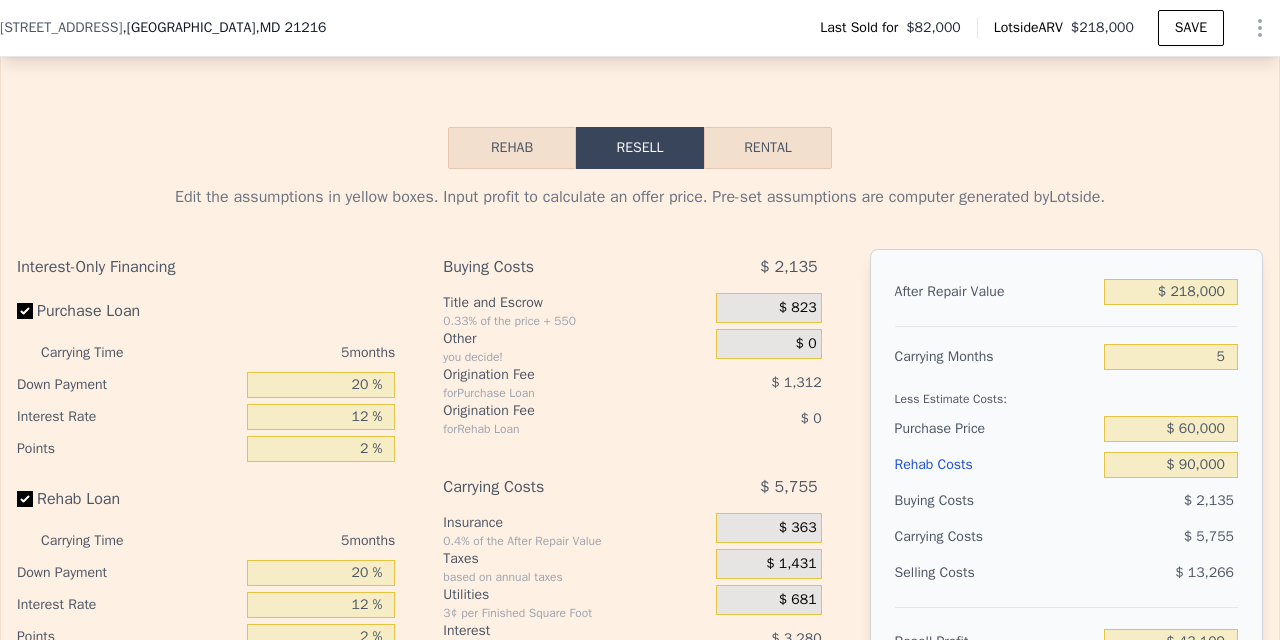 type on "$ 0" 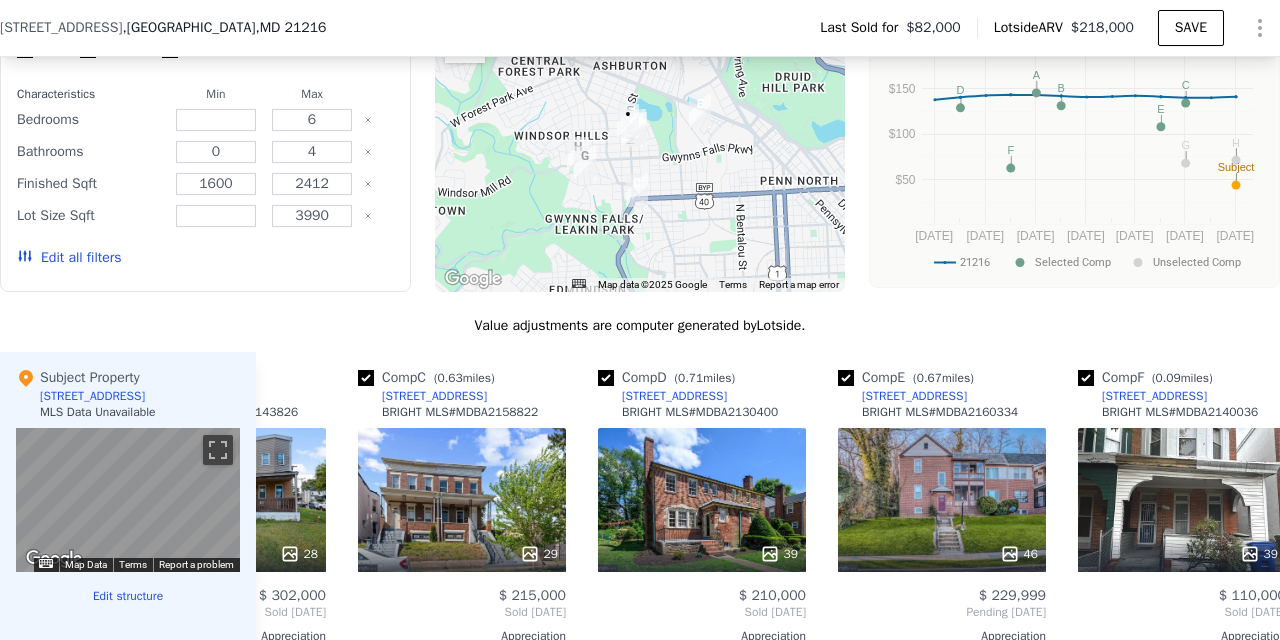scroll, scrollTop: 1720, scrollLeft: 0, axis: vertical 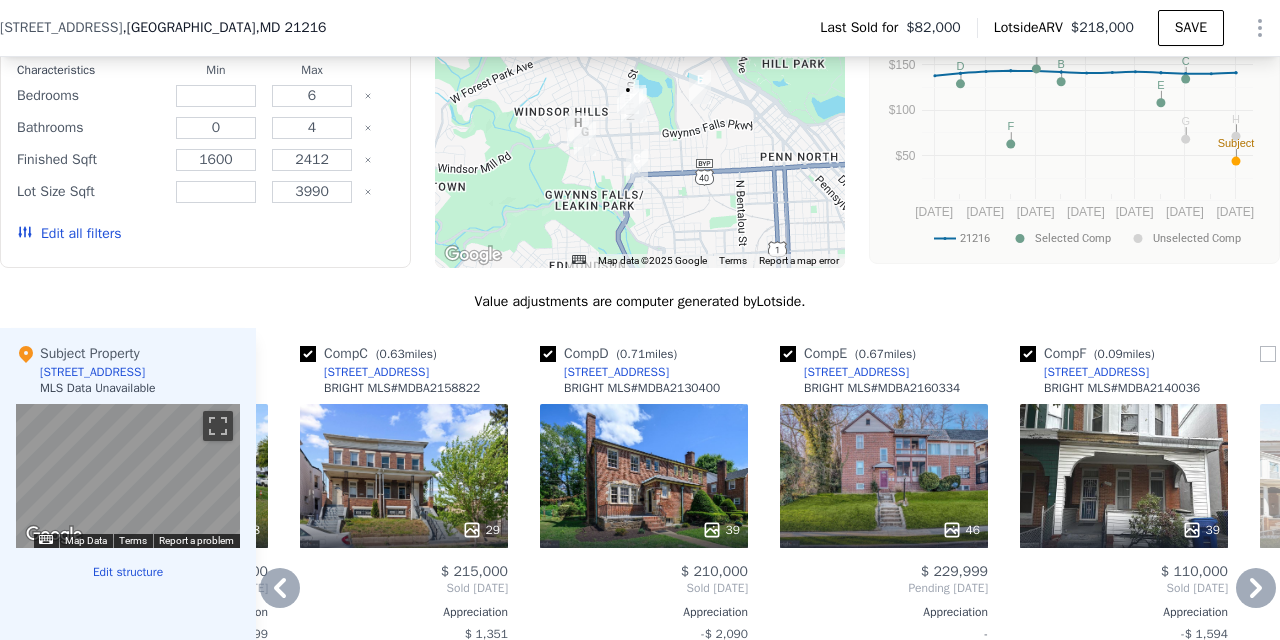 click at bounding box center (788, 354) 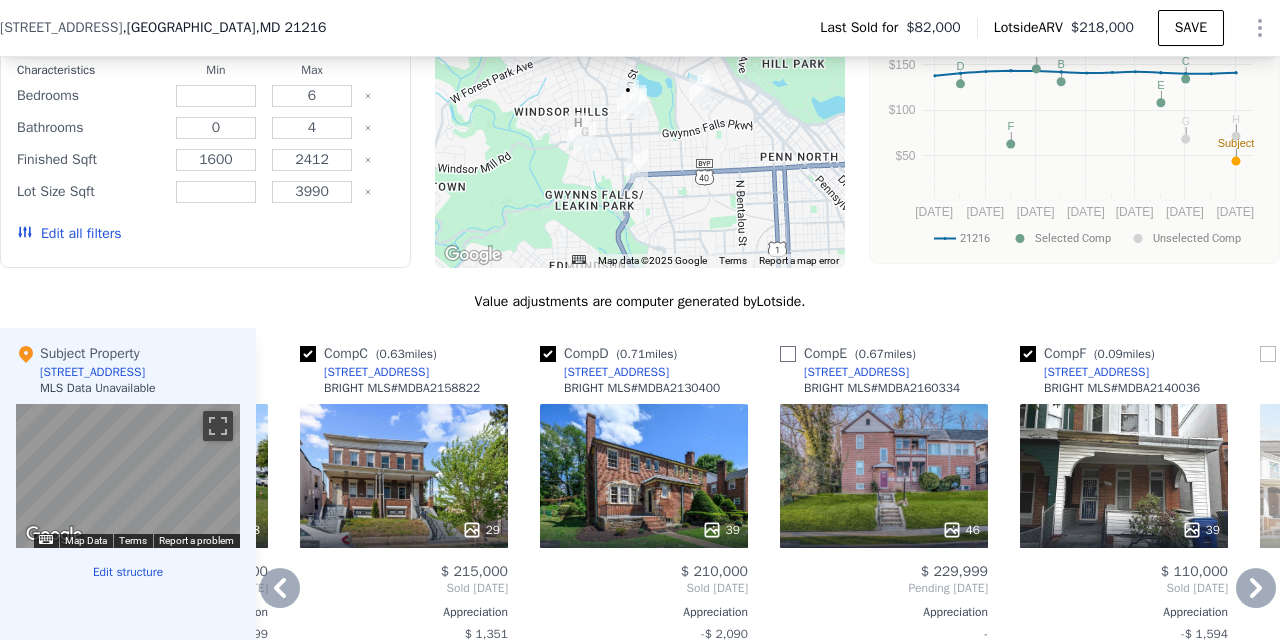 checkbox on "false" 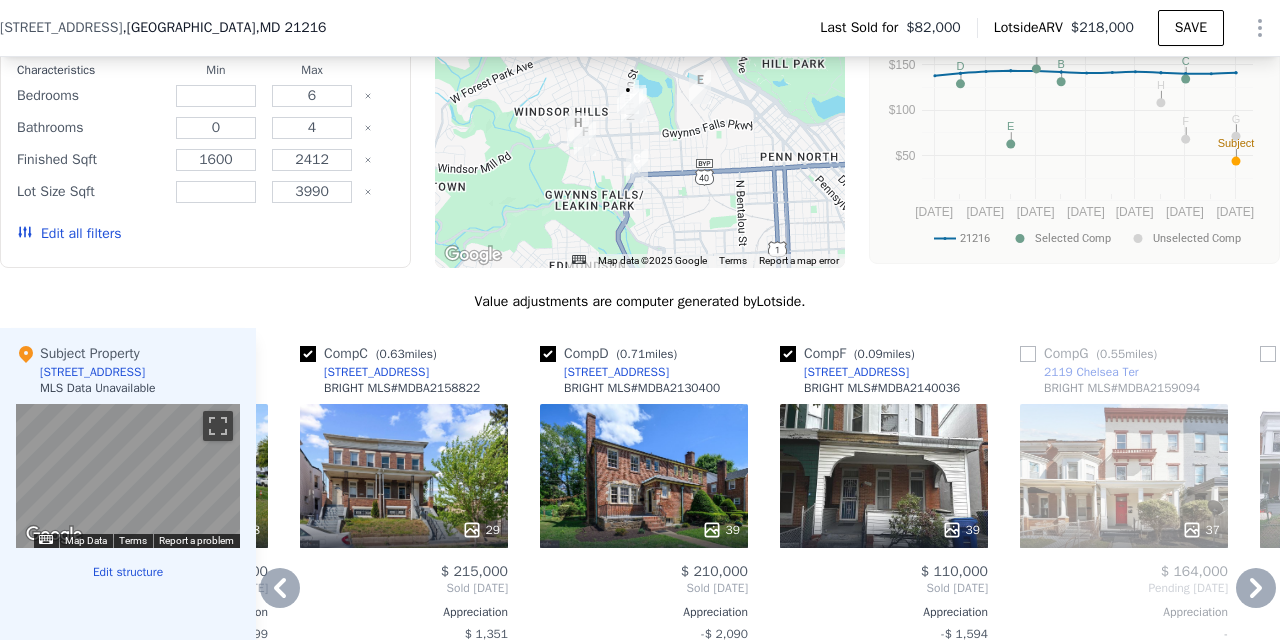 click at bounding box center (548, 354) 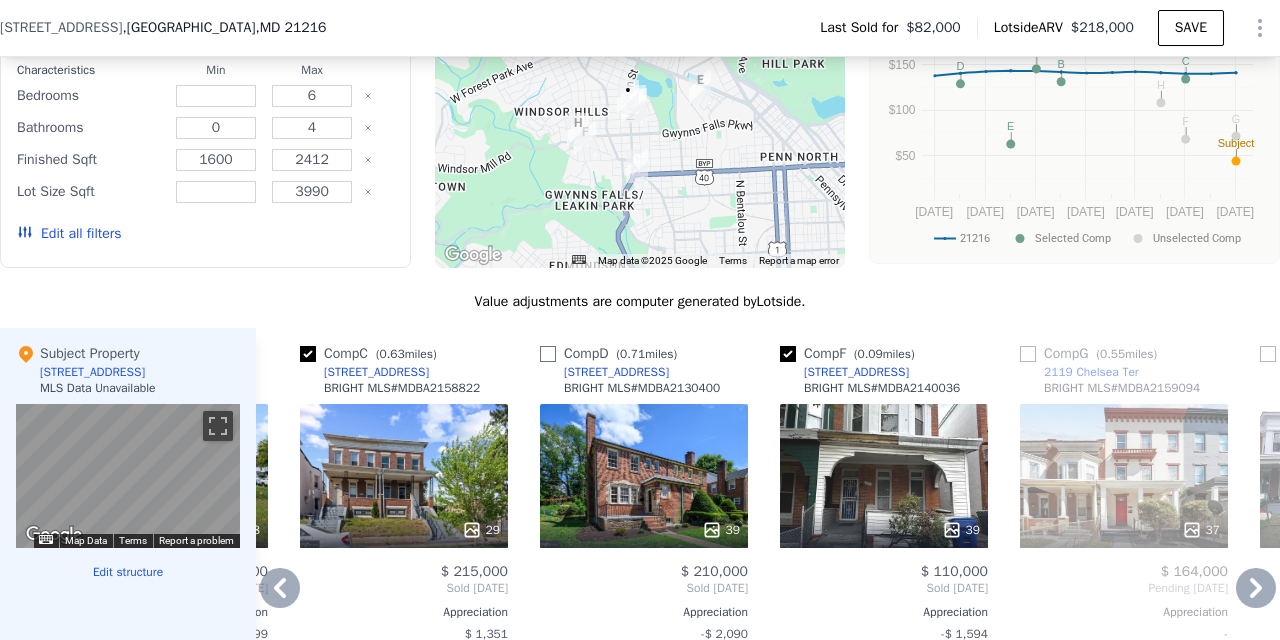 checkbox on "false" 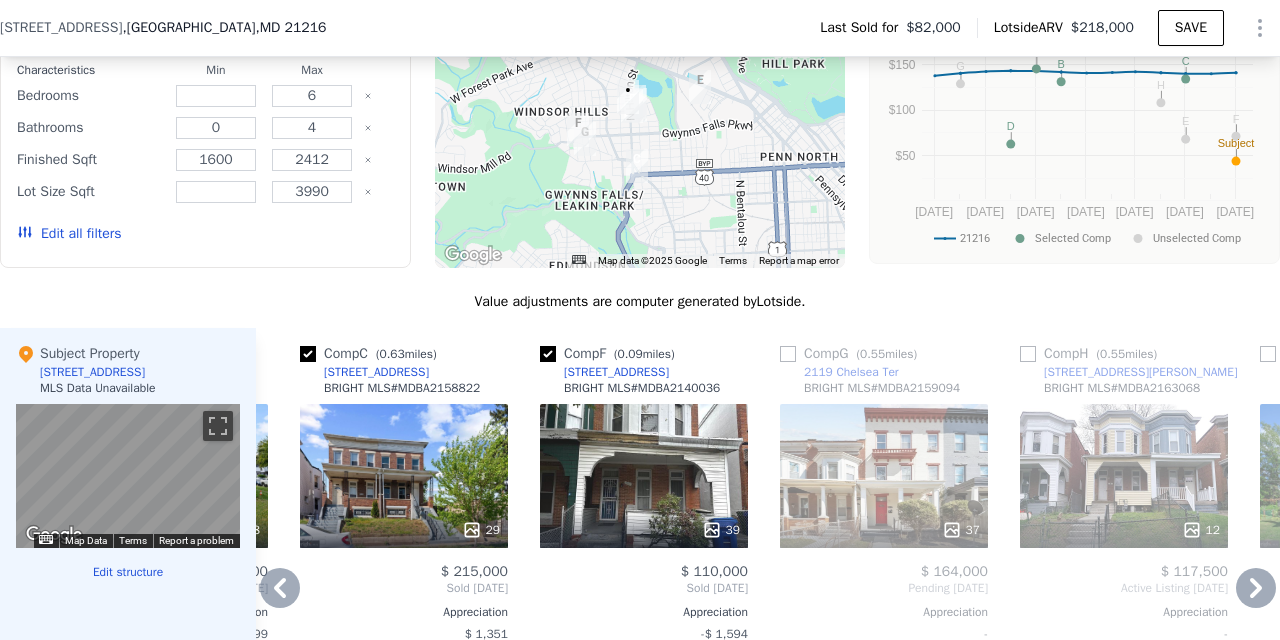 click at bounding box center [308, 354] 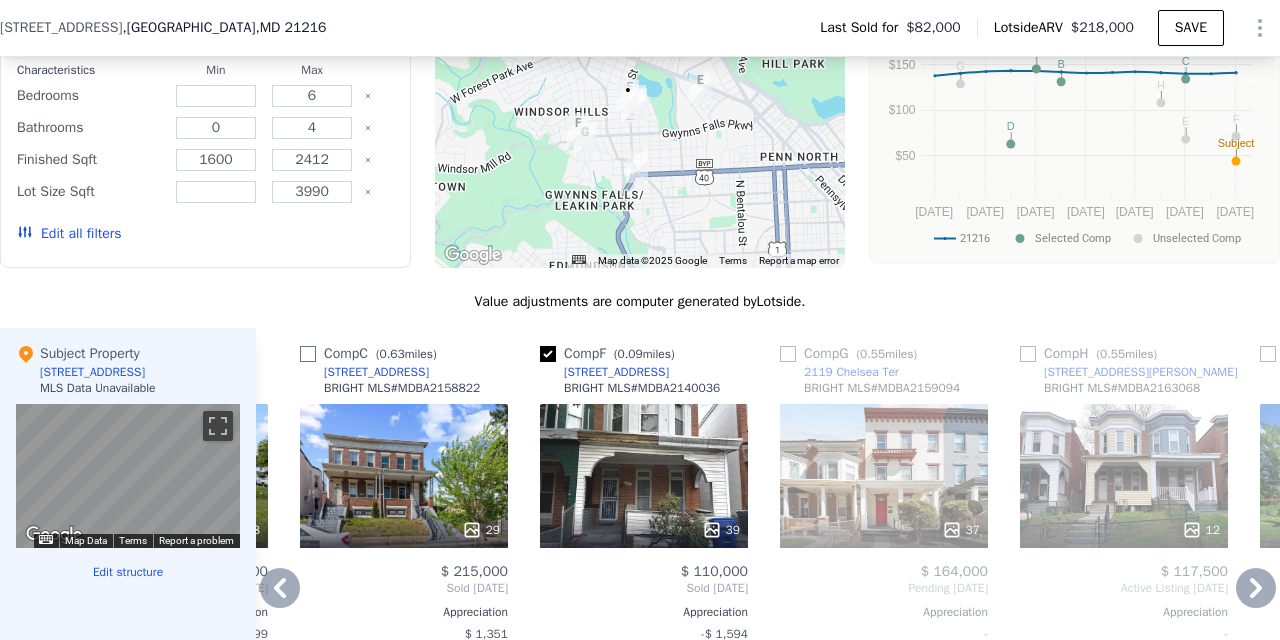 checkbox on "false" 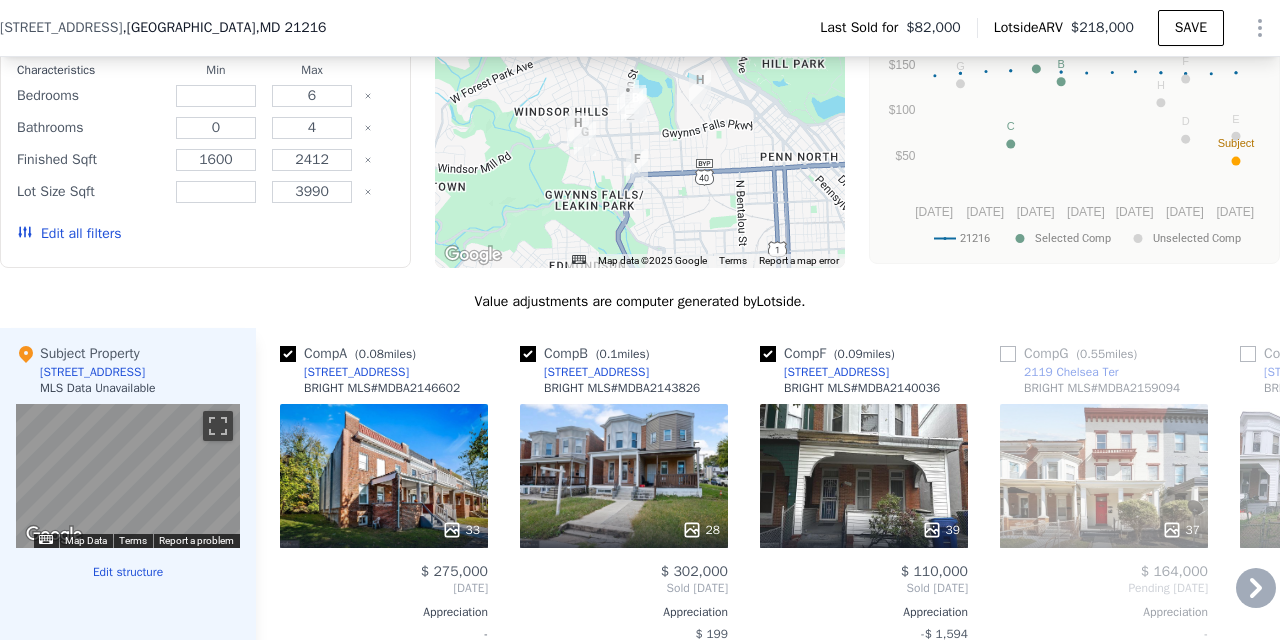 scroll, scrollTop: 0, scrollLeft: 0, axis: both 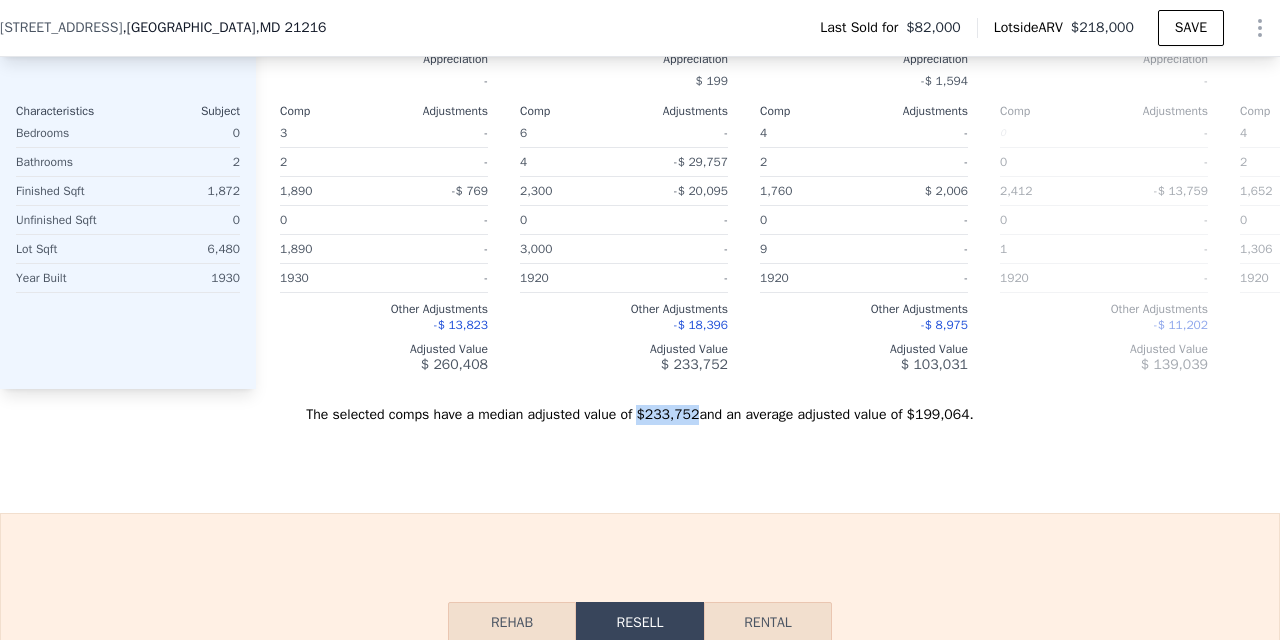 drag, startPoint x: 642, startPoint y: 414, endPoint x: 700, endPoint y: 416, distance: 58.034473 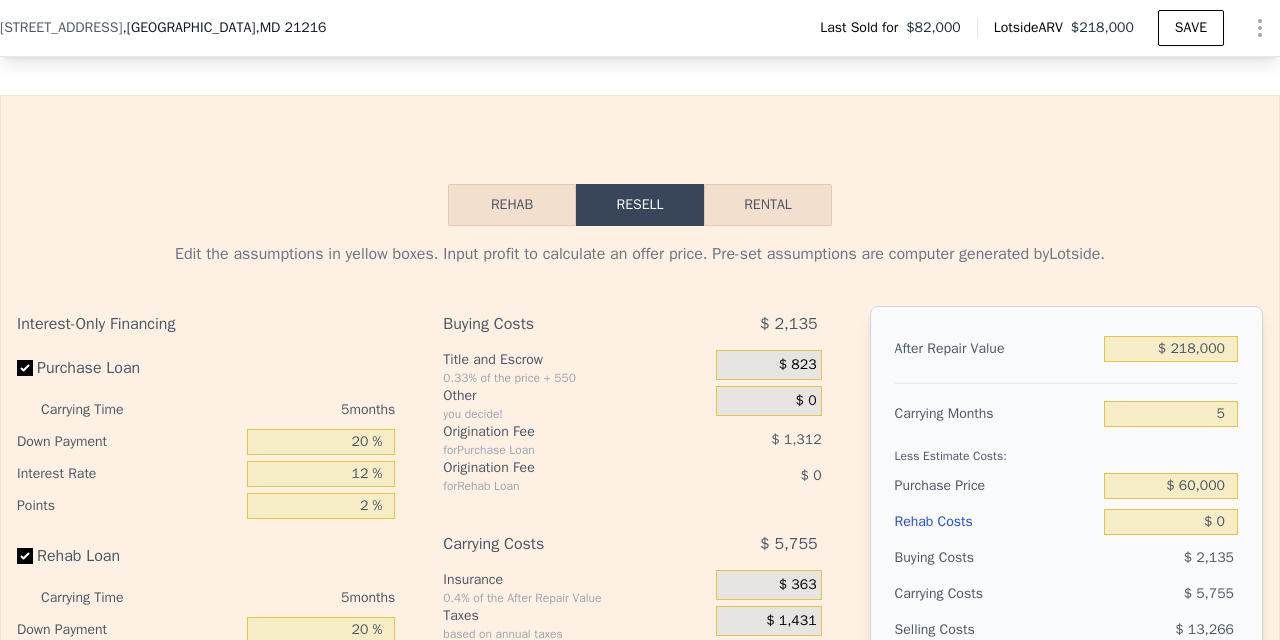 scroll, scrollTop: 2694, scrollLeft: 0, axis: vertical 